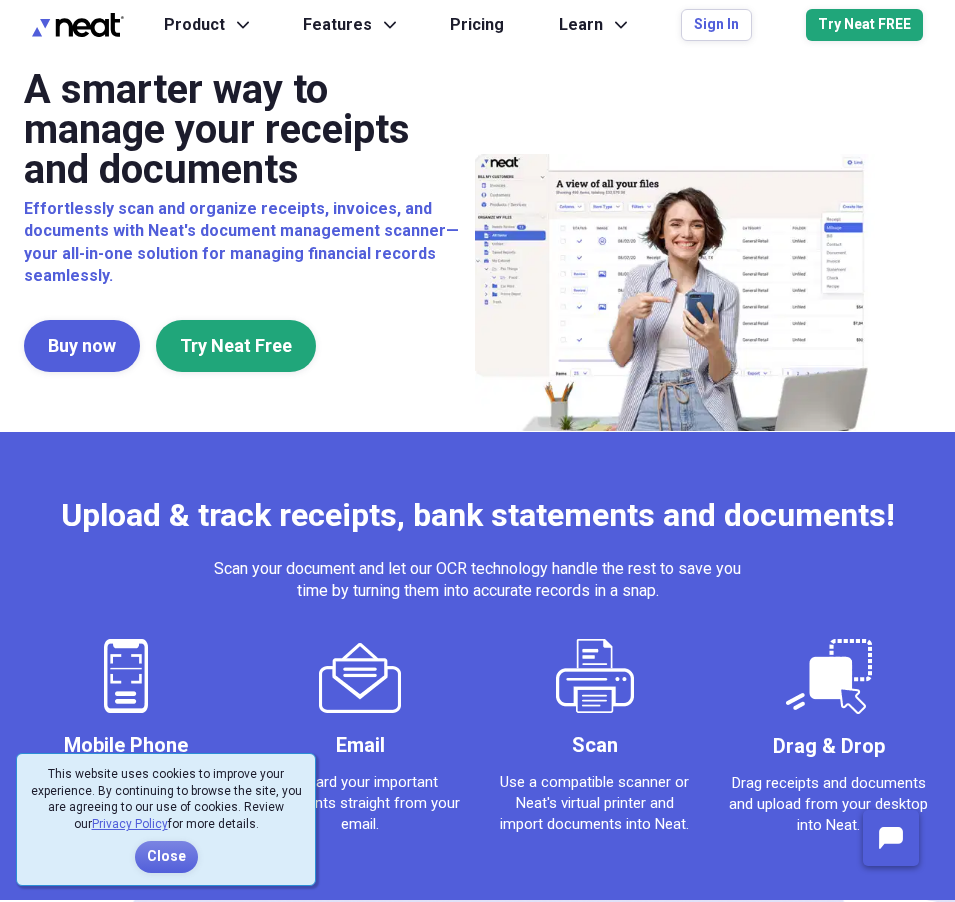 scroll, scrollTop: 0, scrollLeft: 0, axis: both 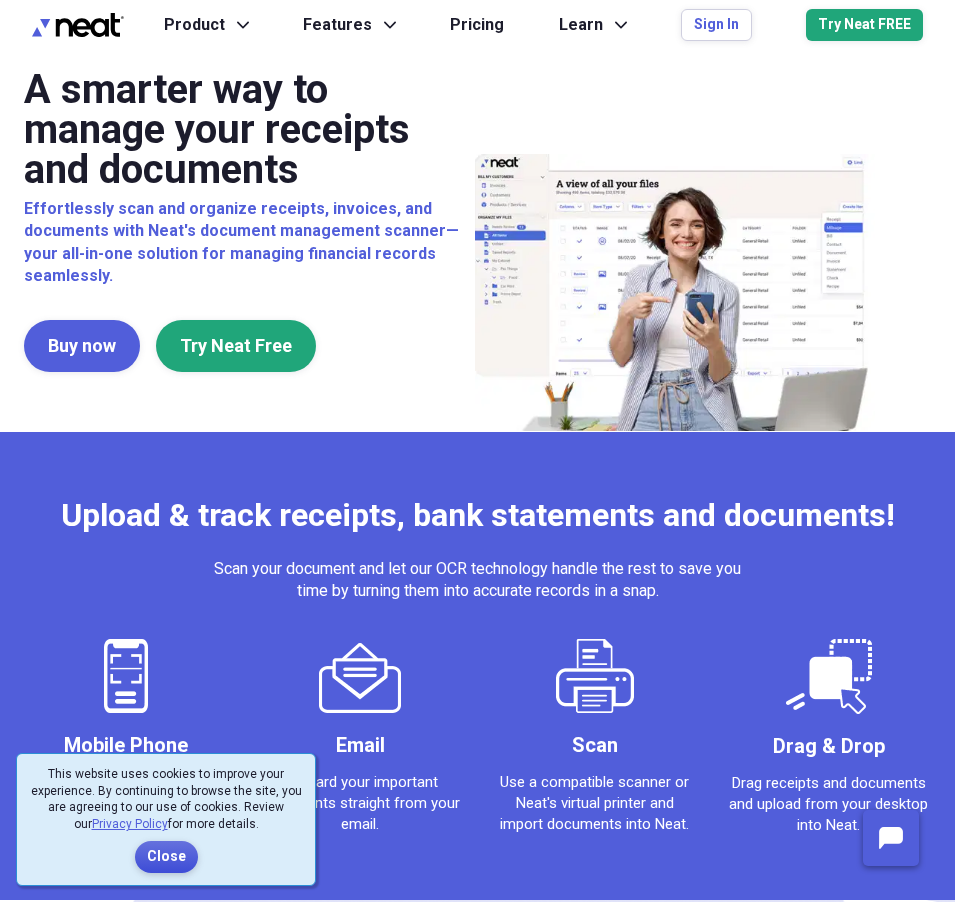 click on "Close" at bounding box center (166, 857) 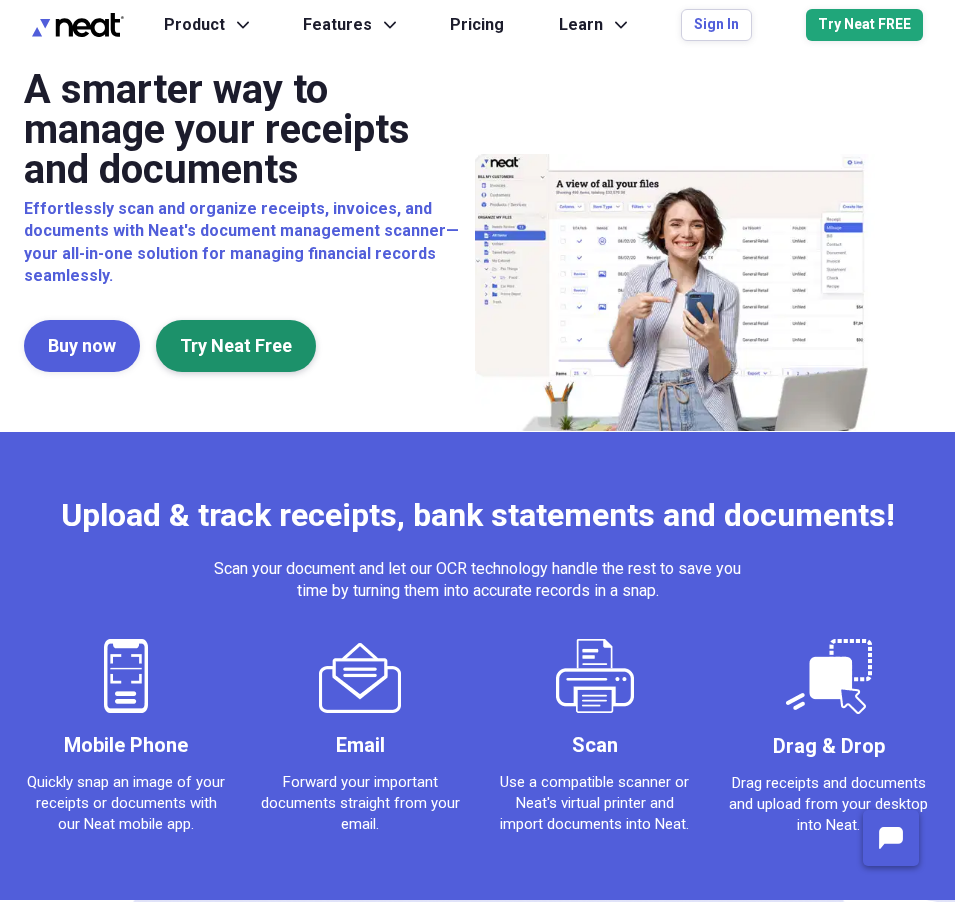click on "Try Neat Free" at bounding box center [236, 346] 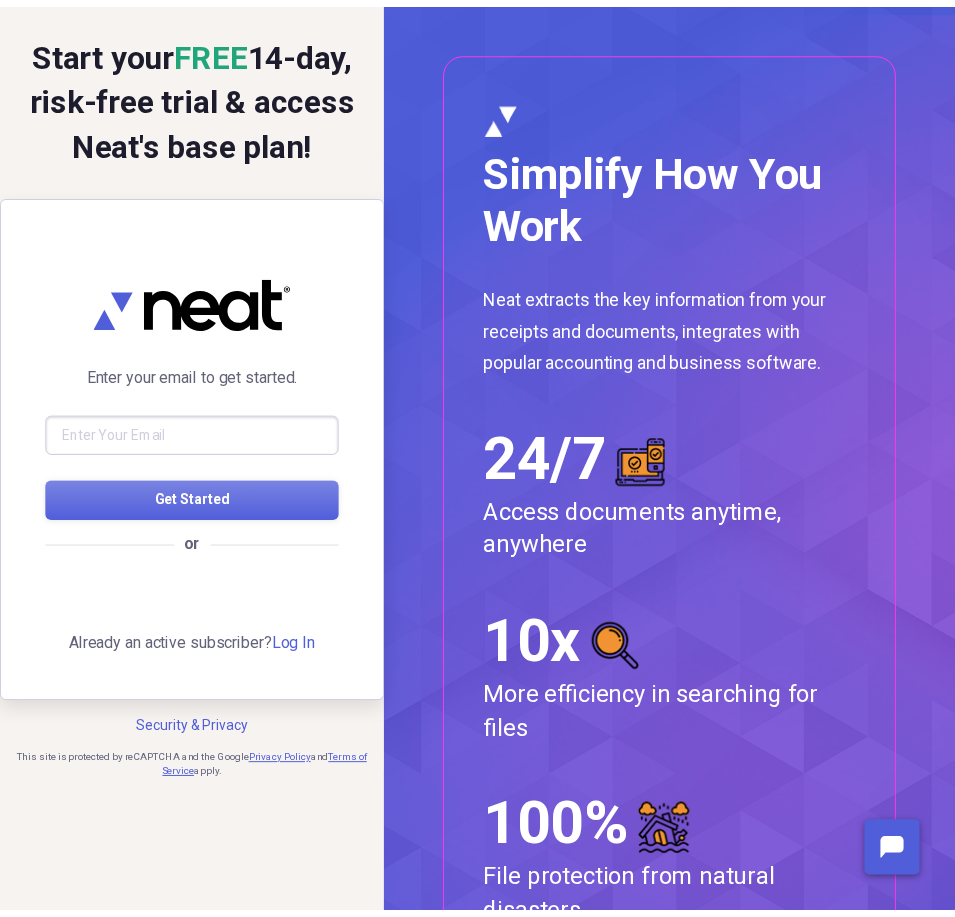 scroll, scrollTop: 0, scrollLeft: 0, axis: both 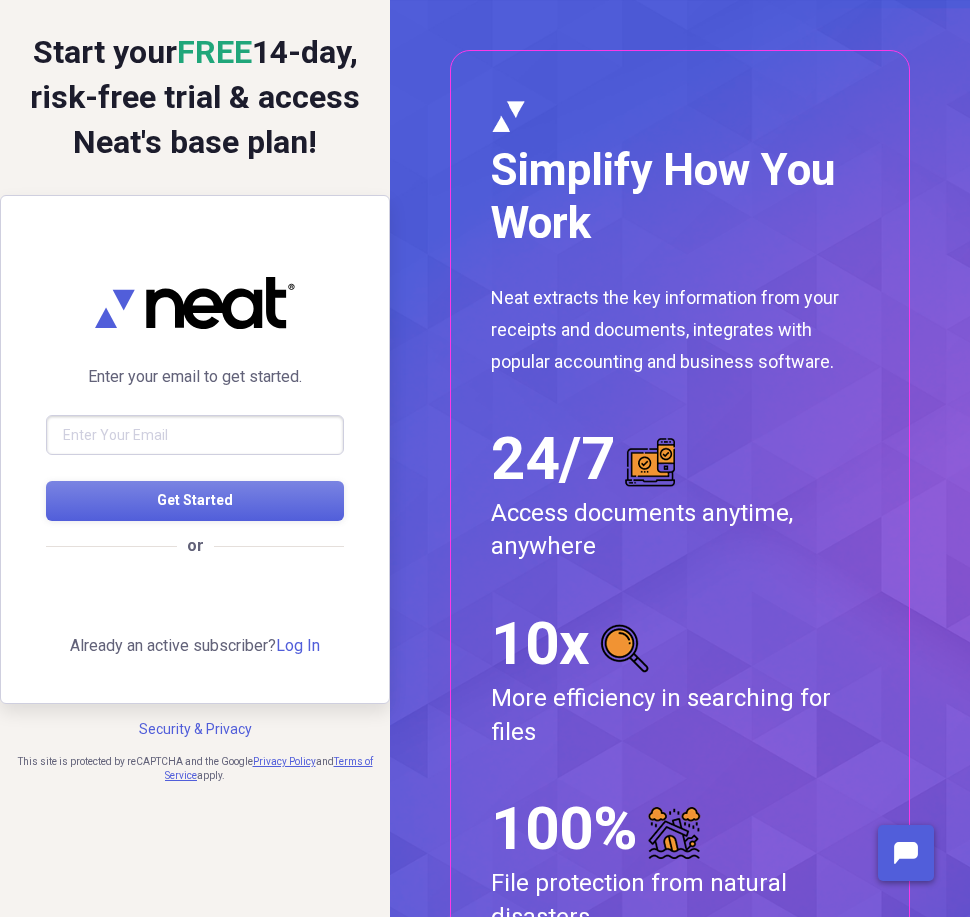 click at bounding box center (195, 435) 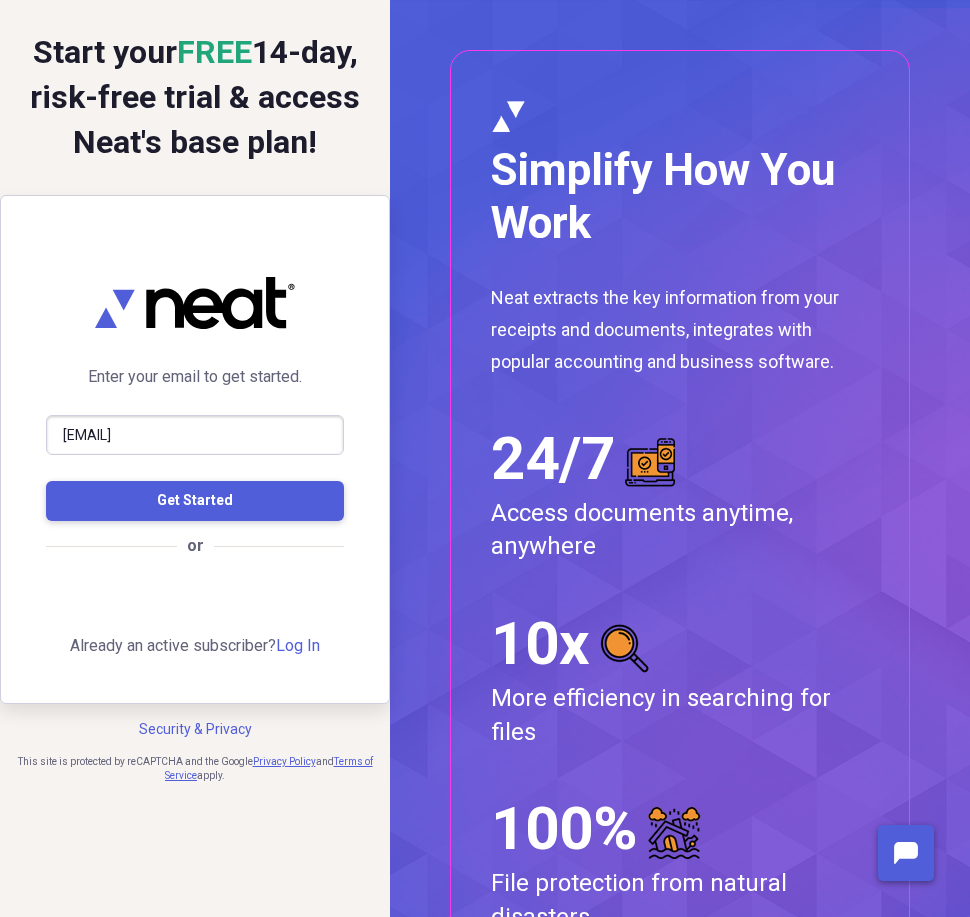 click on "Get Started" at bounding box center (195, 501) 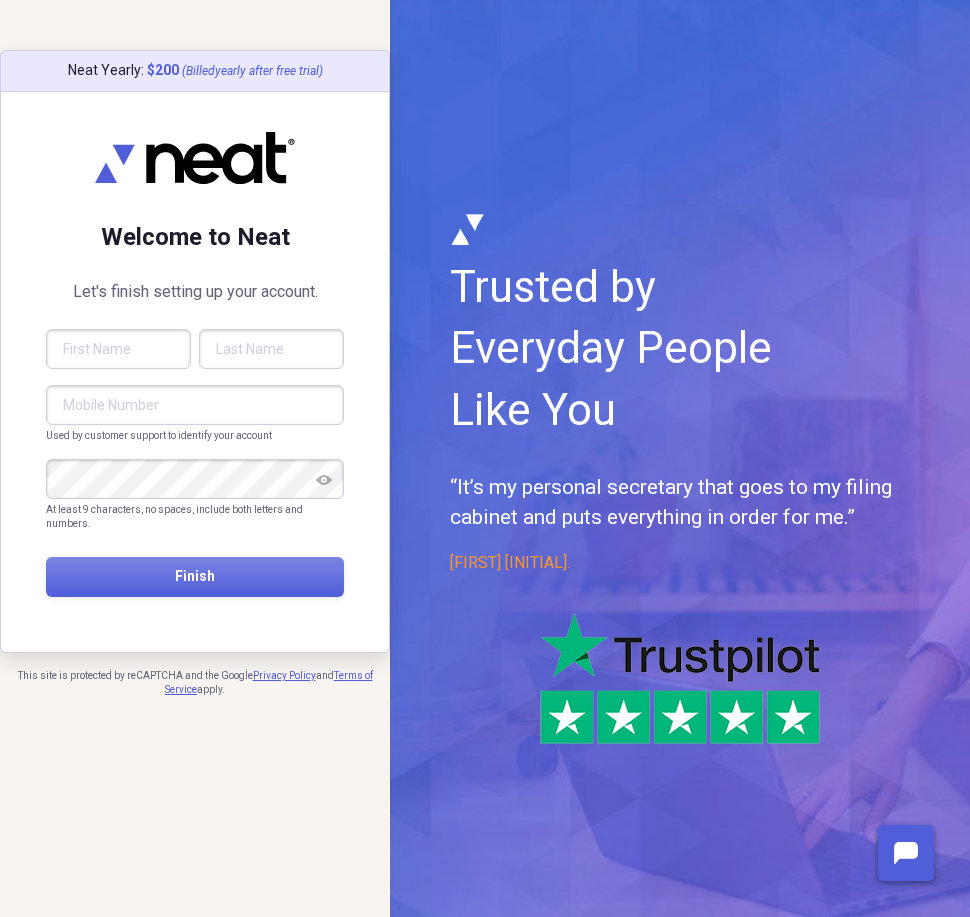 click at bounding box center (118, 349) 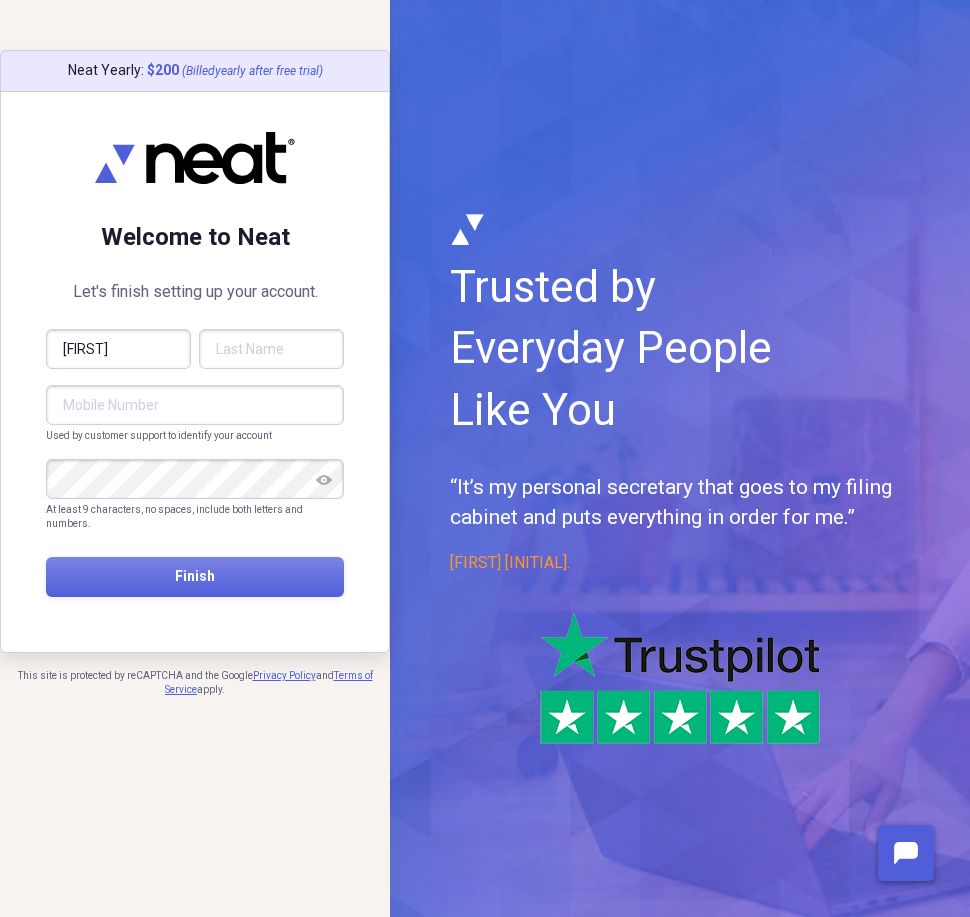 type on "Shadid" 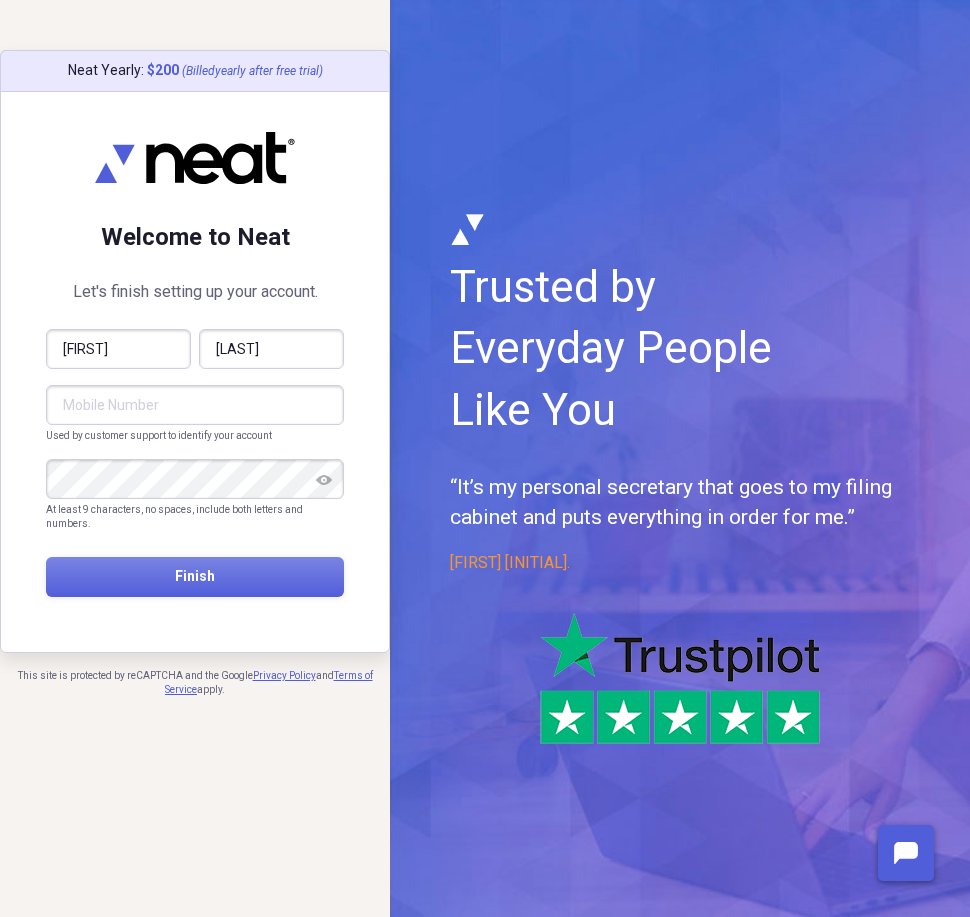 click at bounding box center [195, 405] 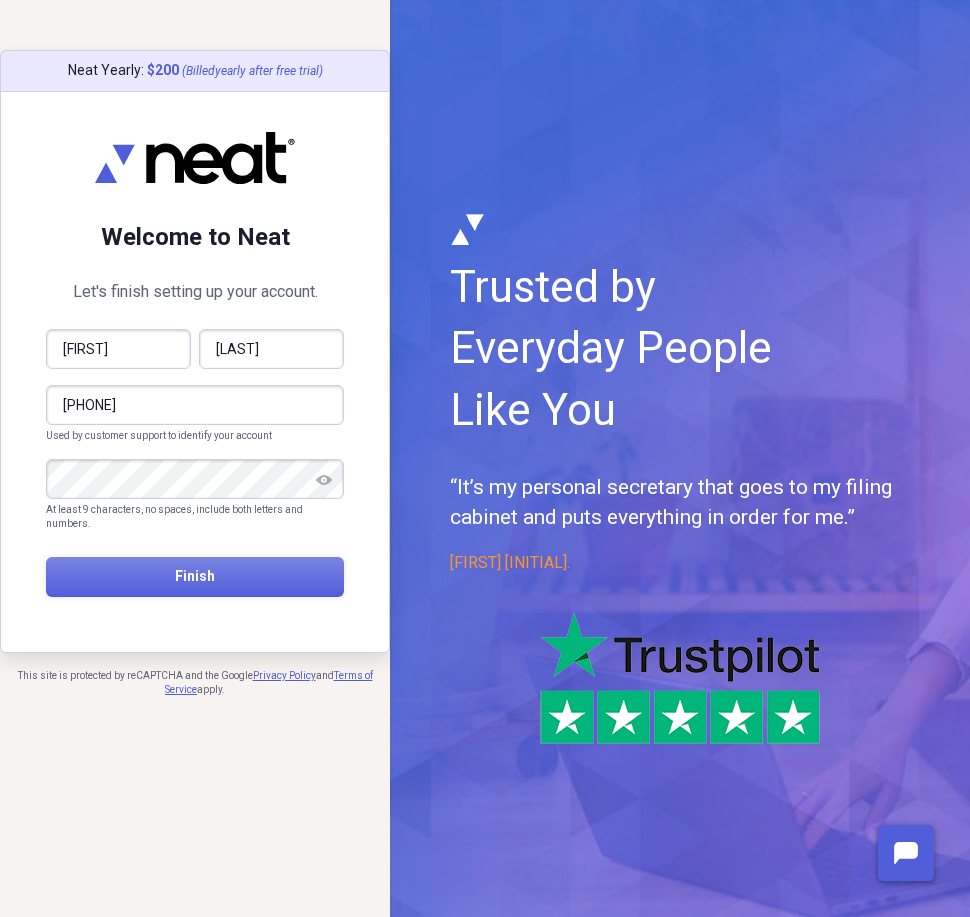 click at bounding box center [324, 480] 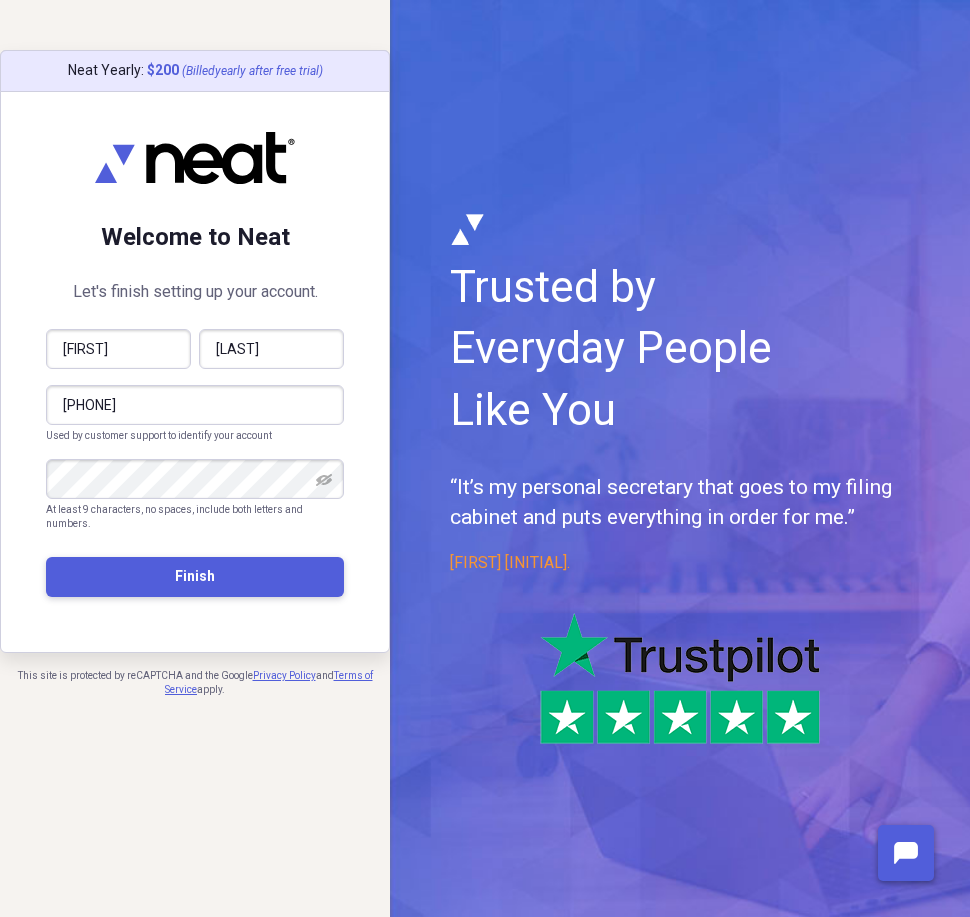 click on "Finish" at bounding box center [195, 577] 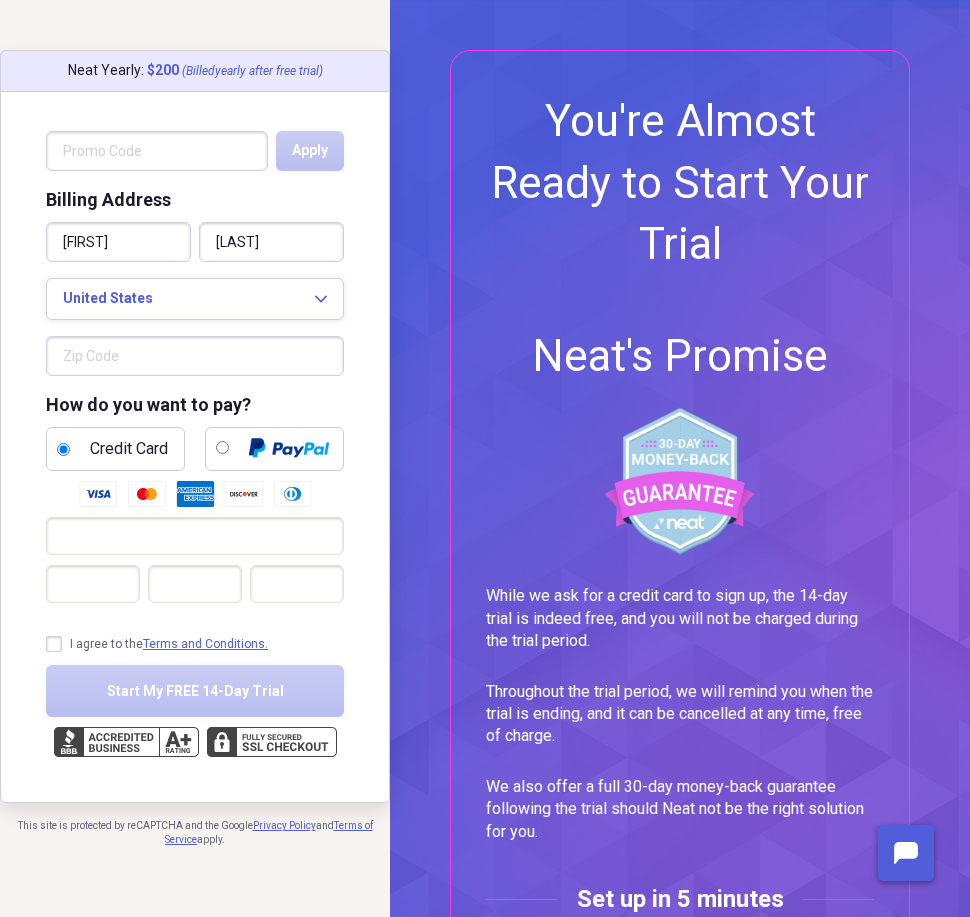 click on "I agree to the  Terms and Conditions." at bounding box center [157, 644] 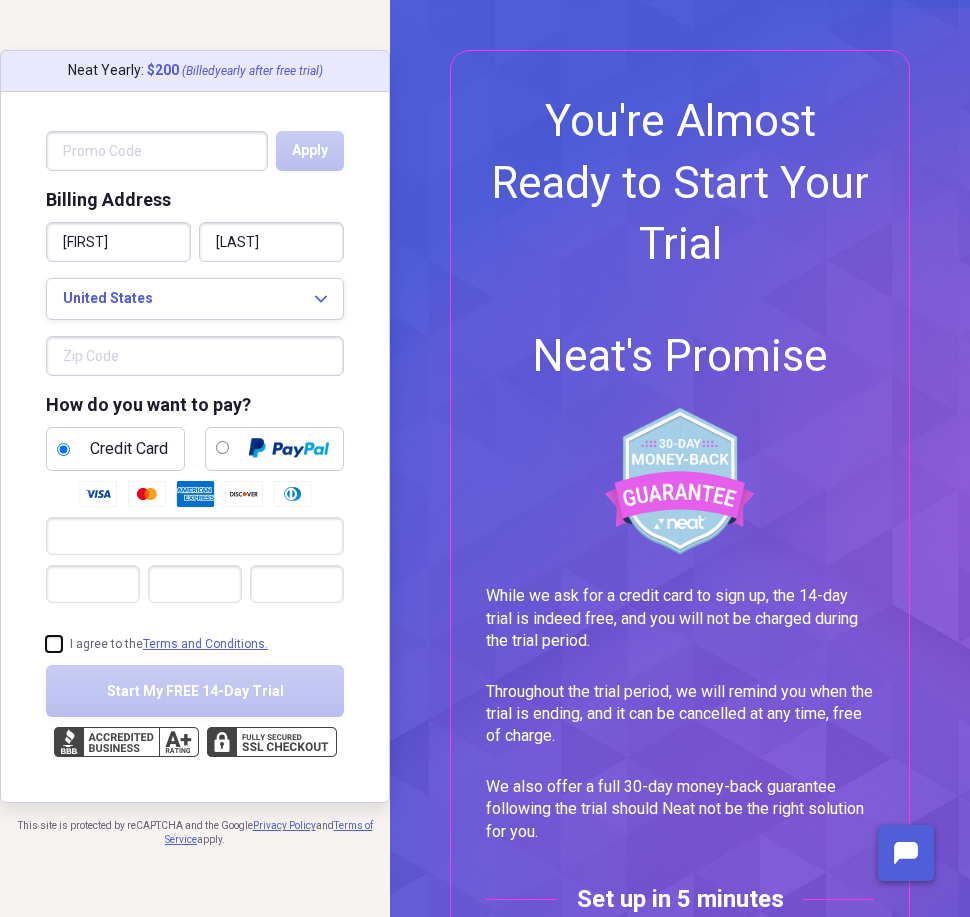 click on "I agree to the  Terms and Conditions." at bounding box center [46, 644] 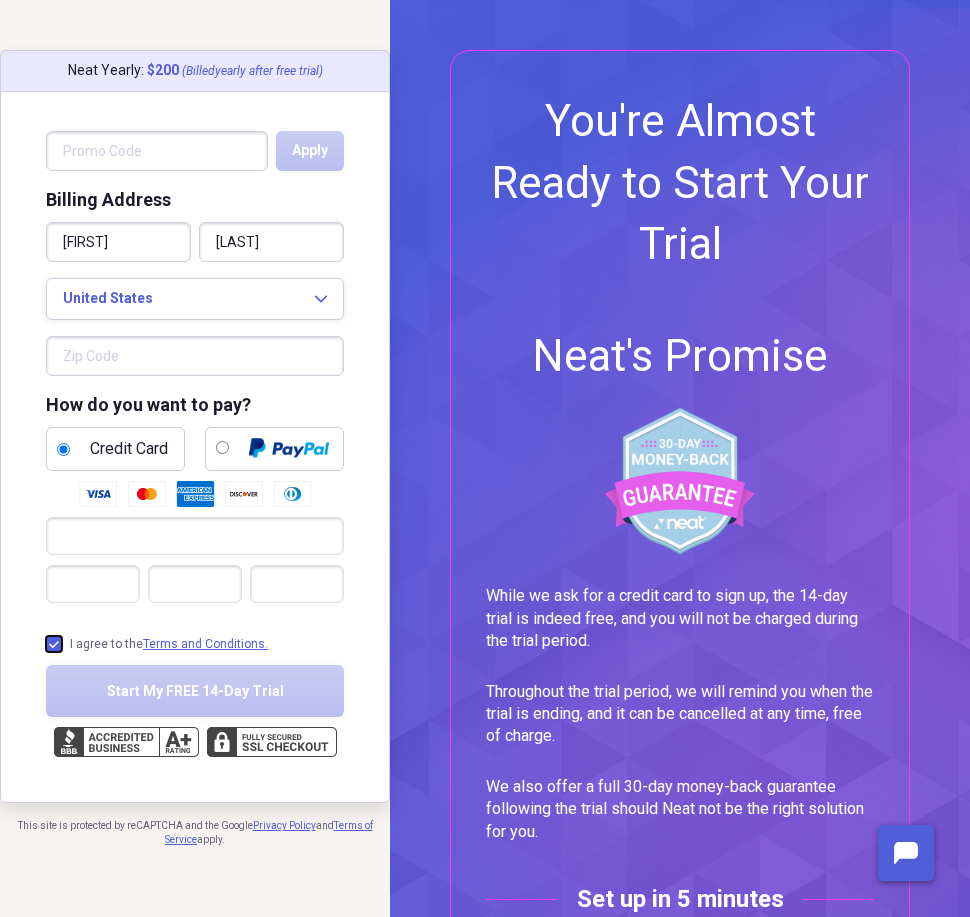 checkbox on "true" 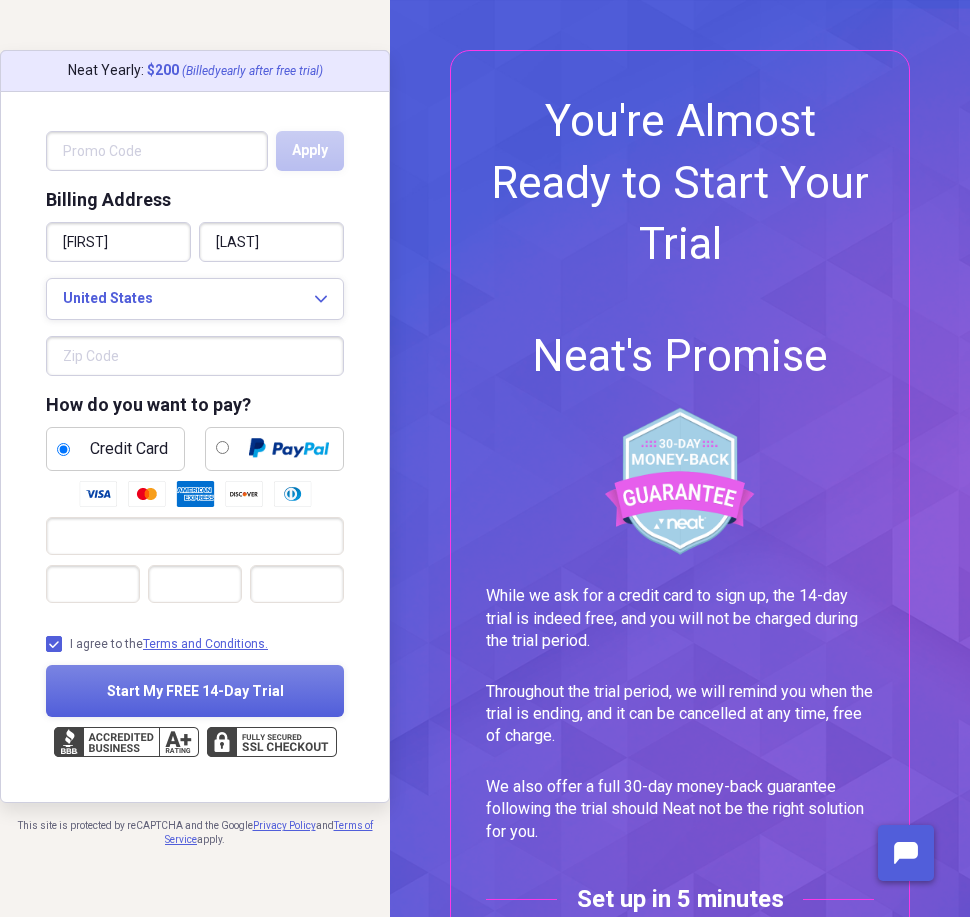 click at bounding box center [126, 742] 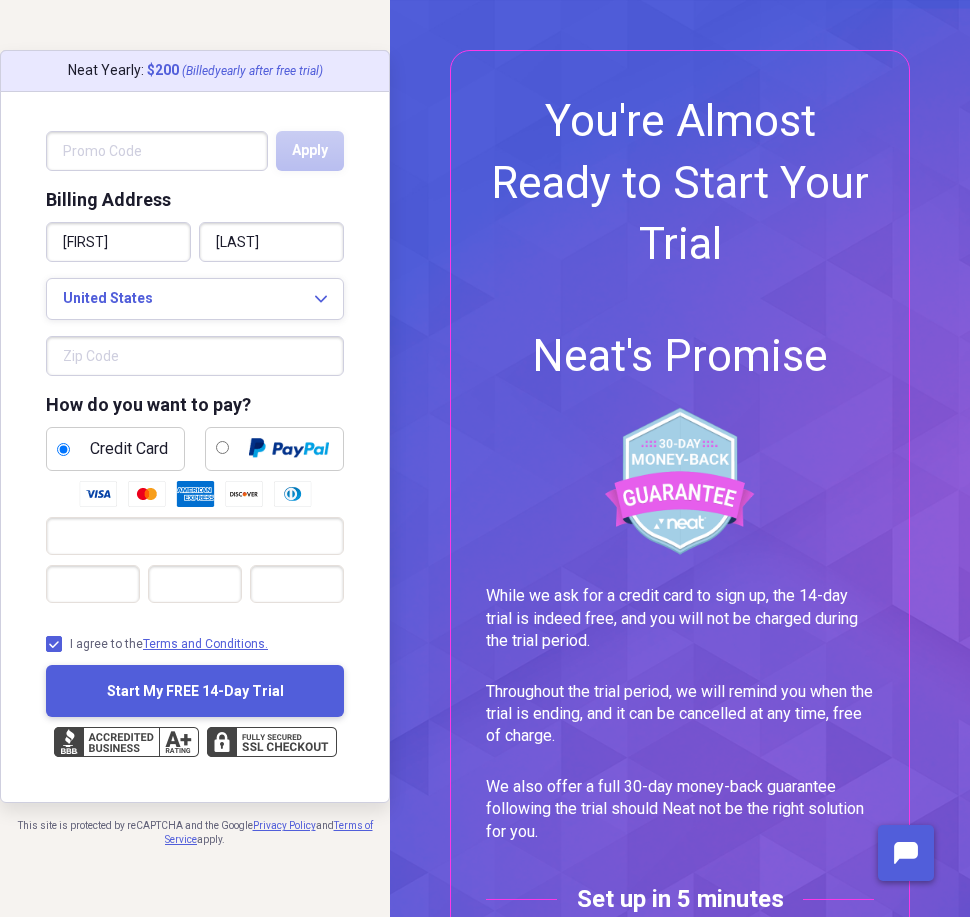 click on "Start My FREE 14-Day Trial" at bounding box center [195, 691] 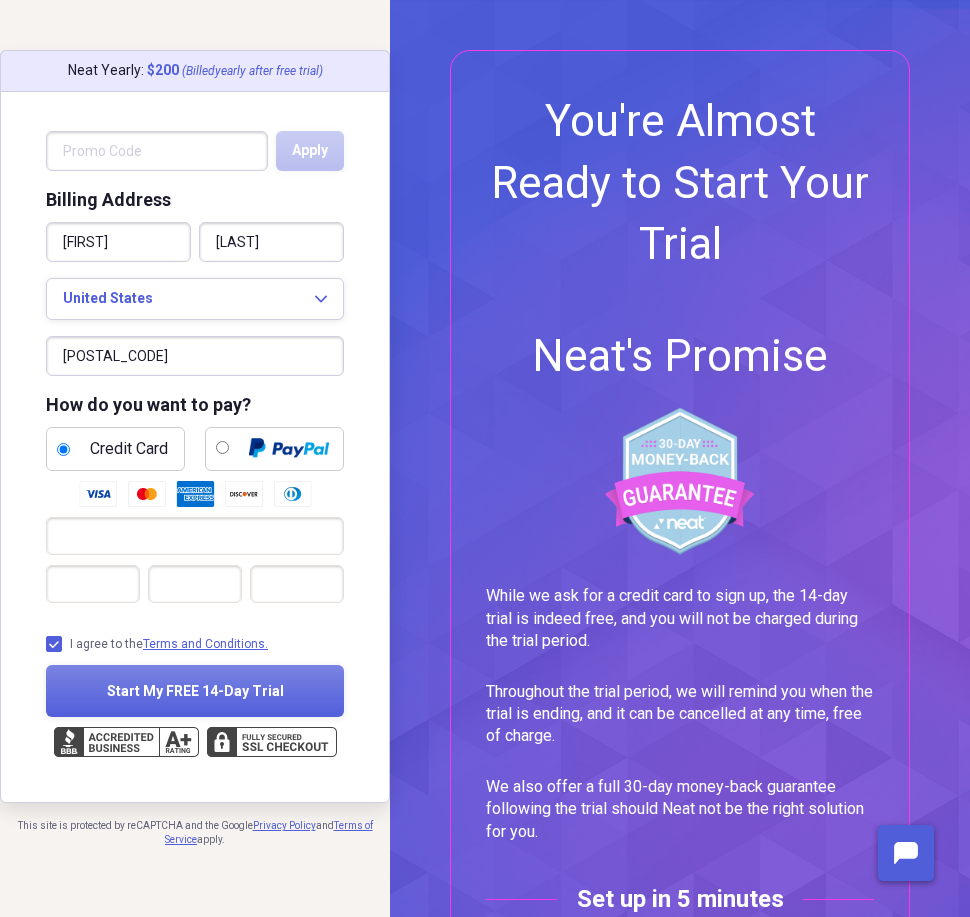 type on "73116" 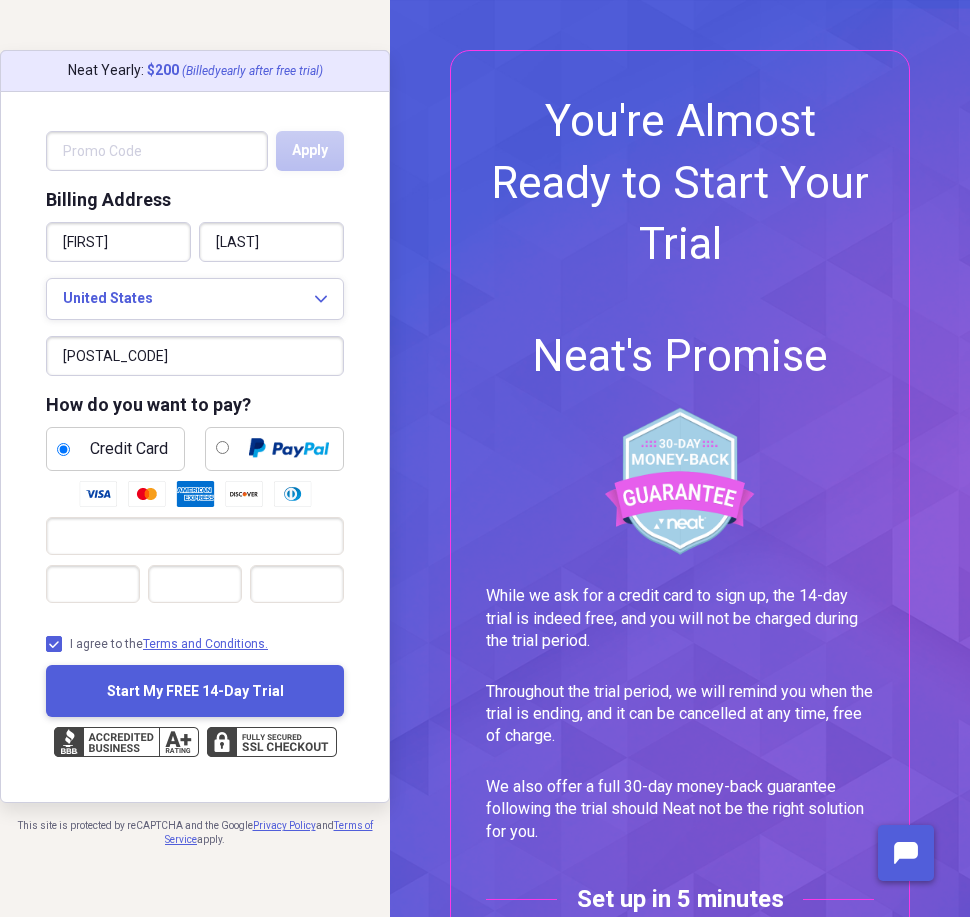 click on "Start My FREE 14-Day Trial" at bounding box center (195, 691) 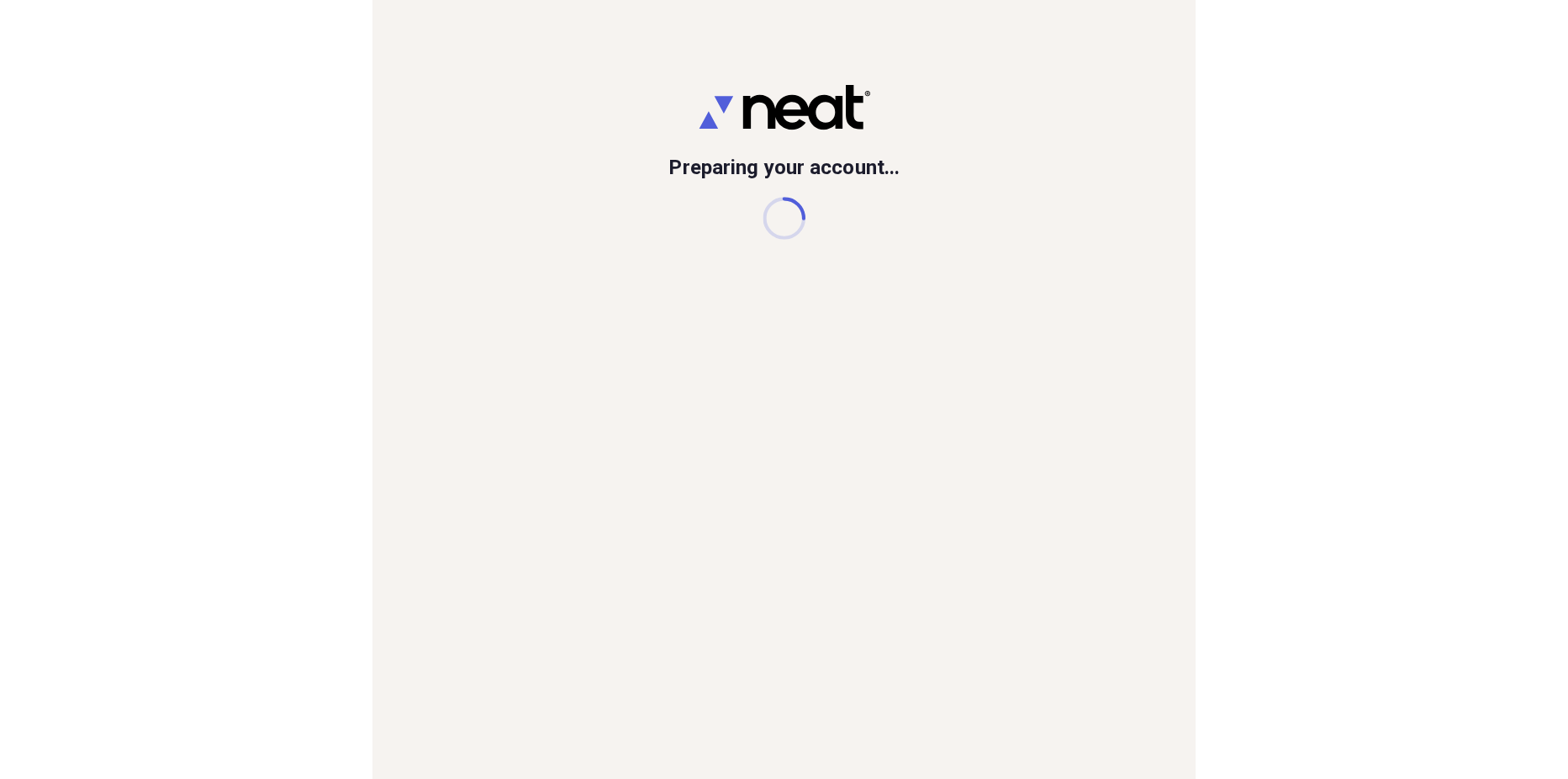 scroll, scrollTop: 0, scrollLeft: 0, axis: both 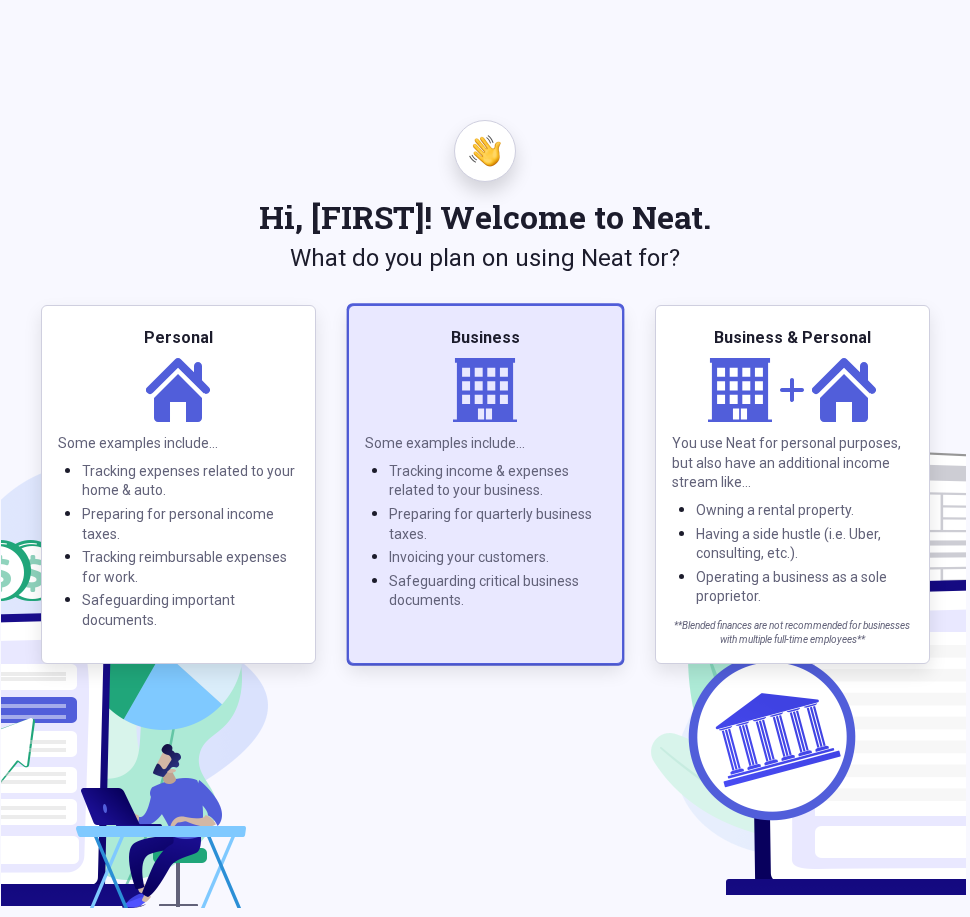 click on "Business" at bounding box center (485, 338) 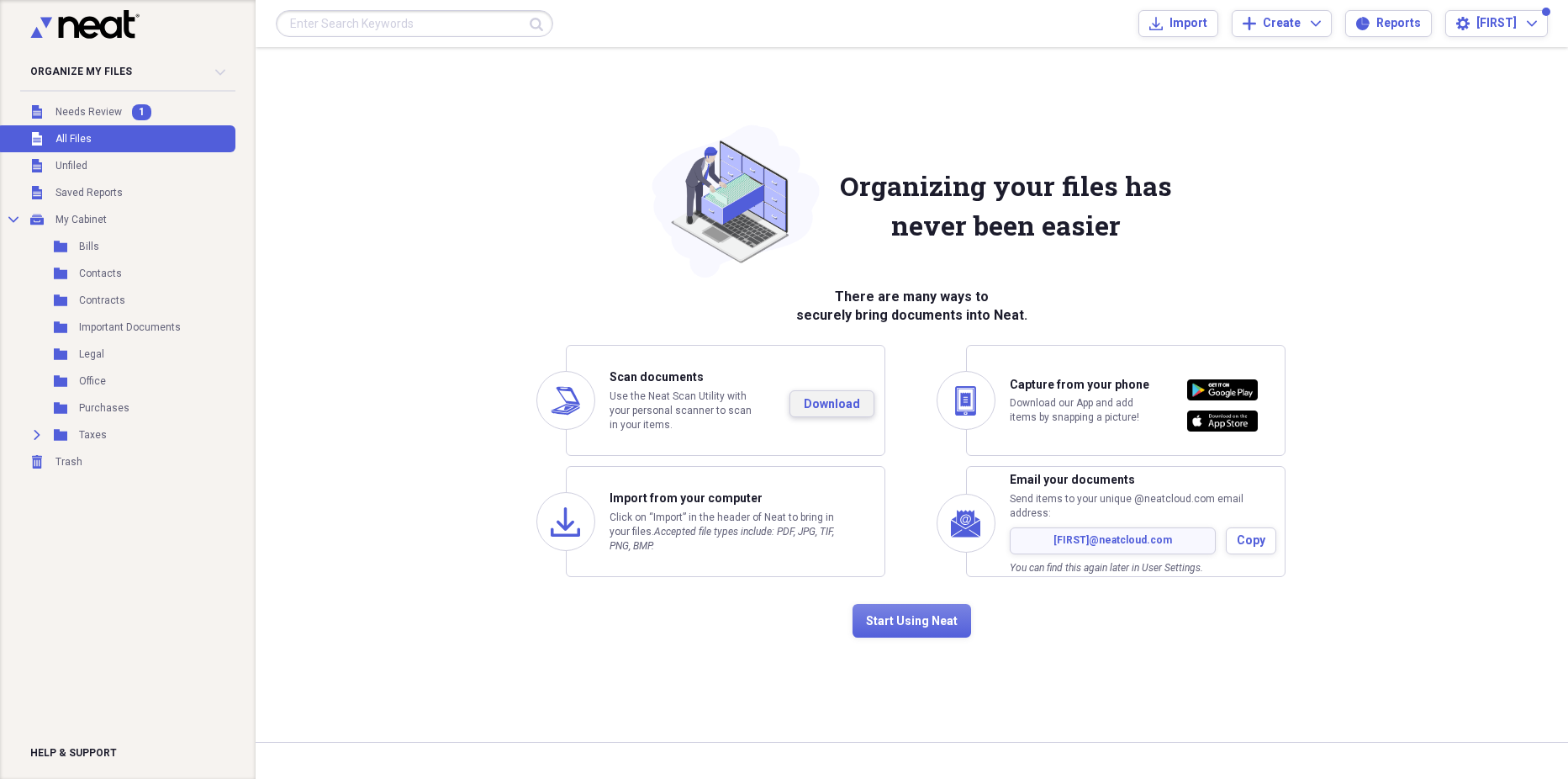 click on "Download" at bounding box center (832, 404) 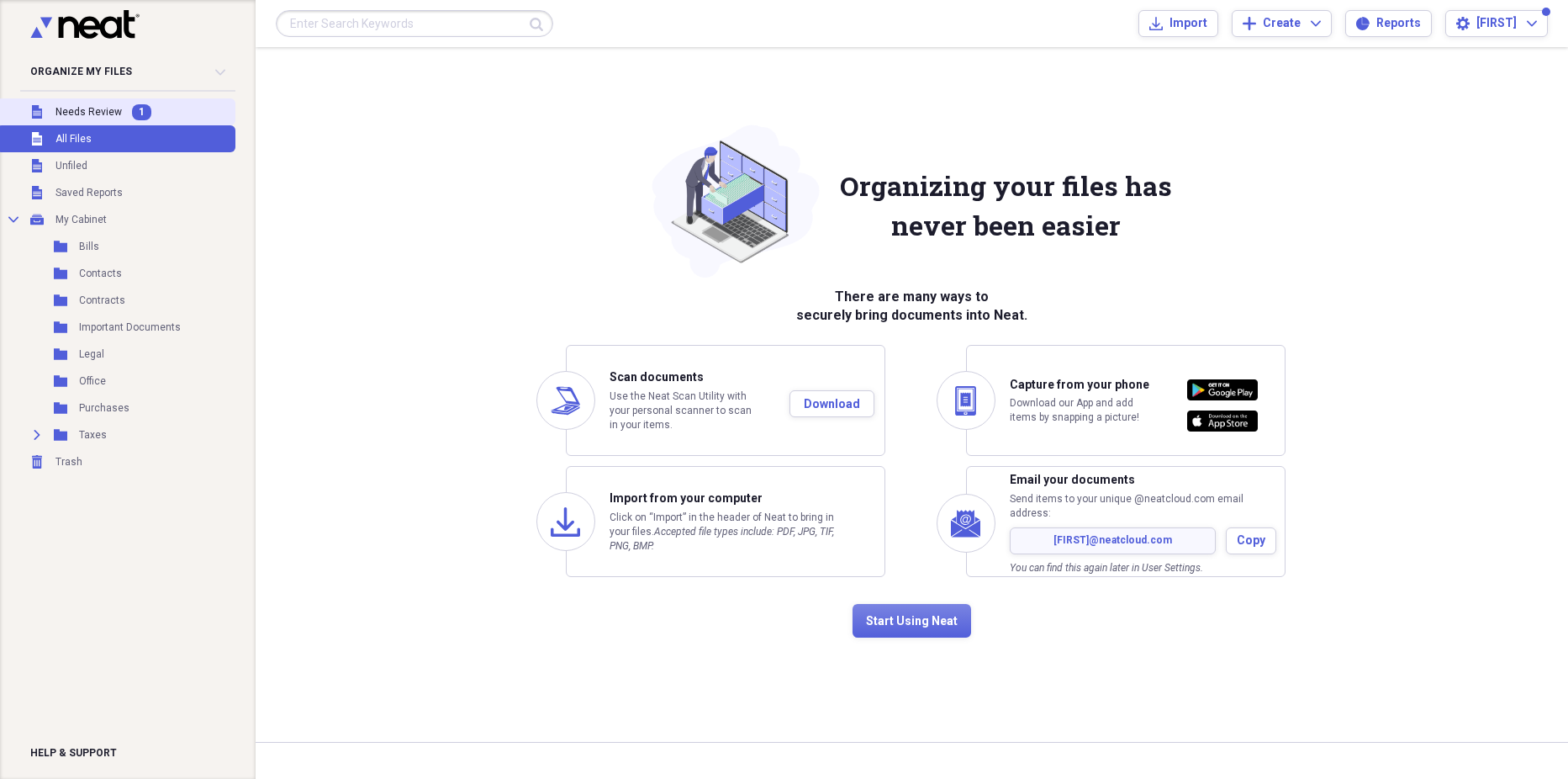 click on "Needs Review" at bounding box center [88, 112] 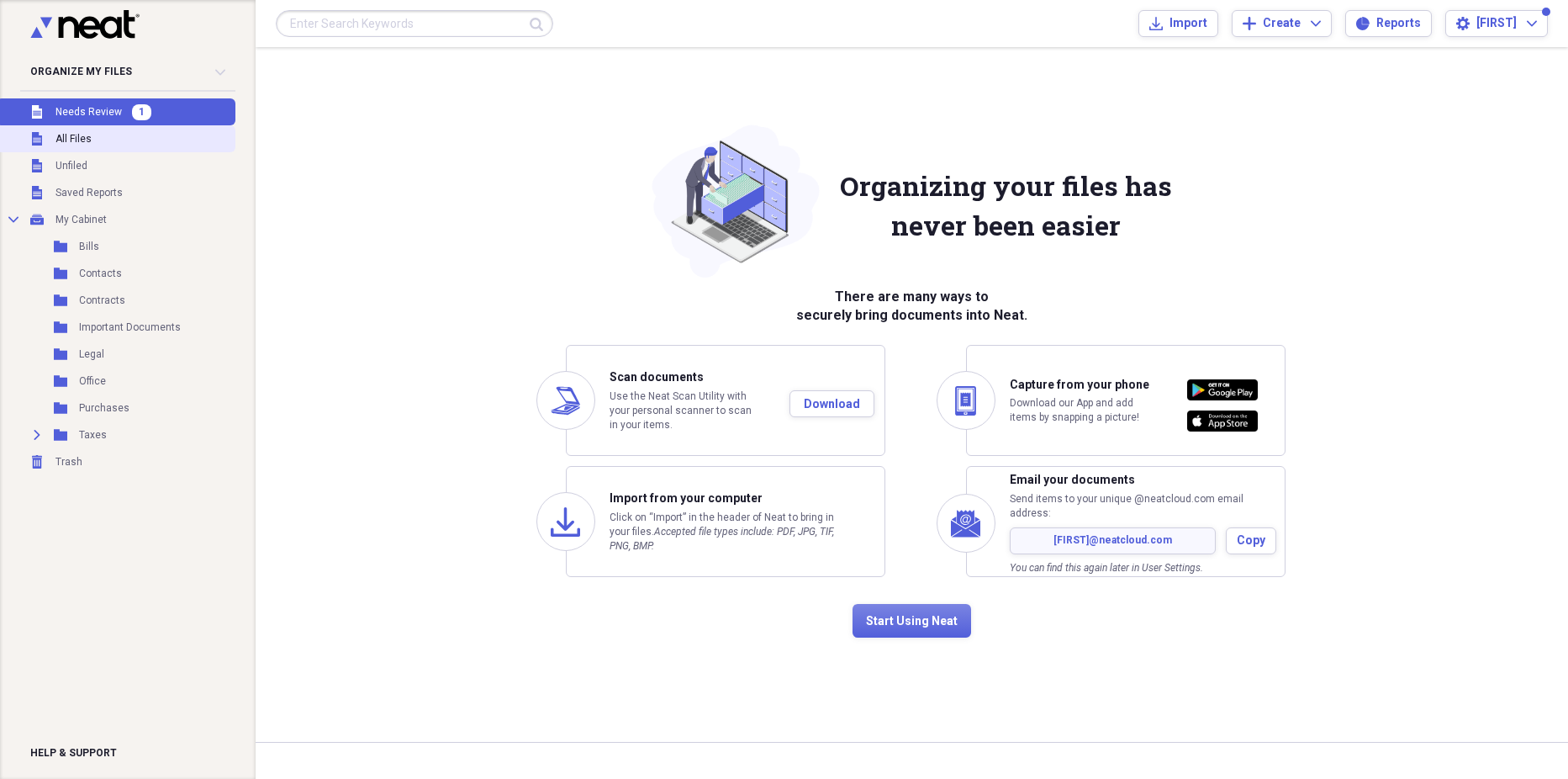 click on "Unfiled All Files" at bounding box center (116, 139) 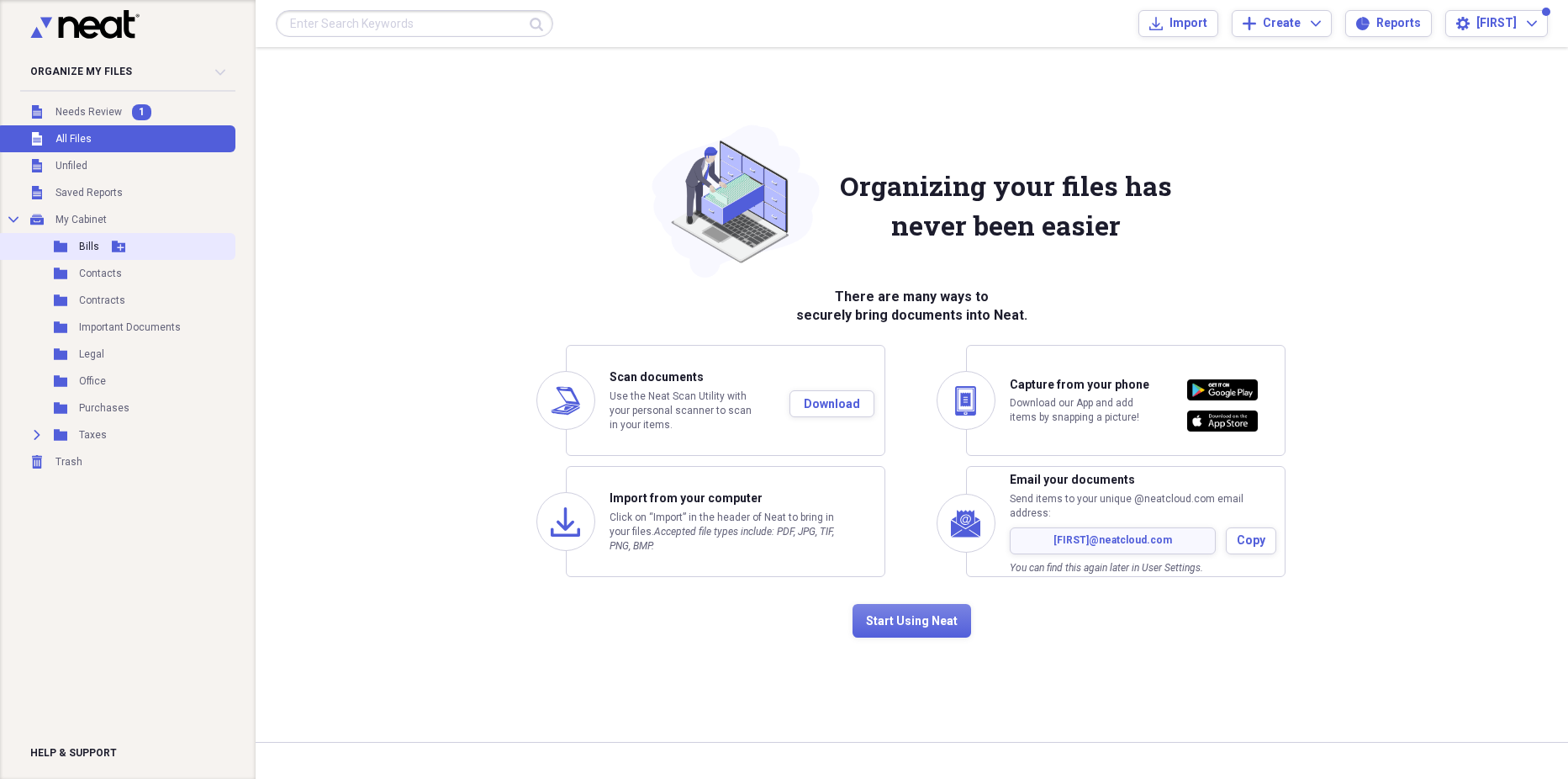 click on "Folder Bills Add Folder" at bounding box center (116, 246) 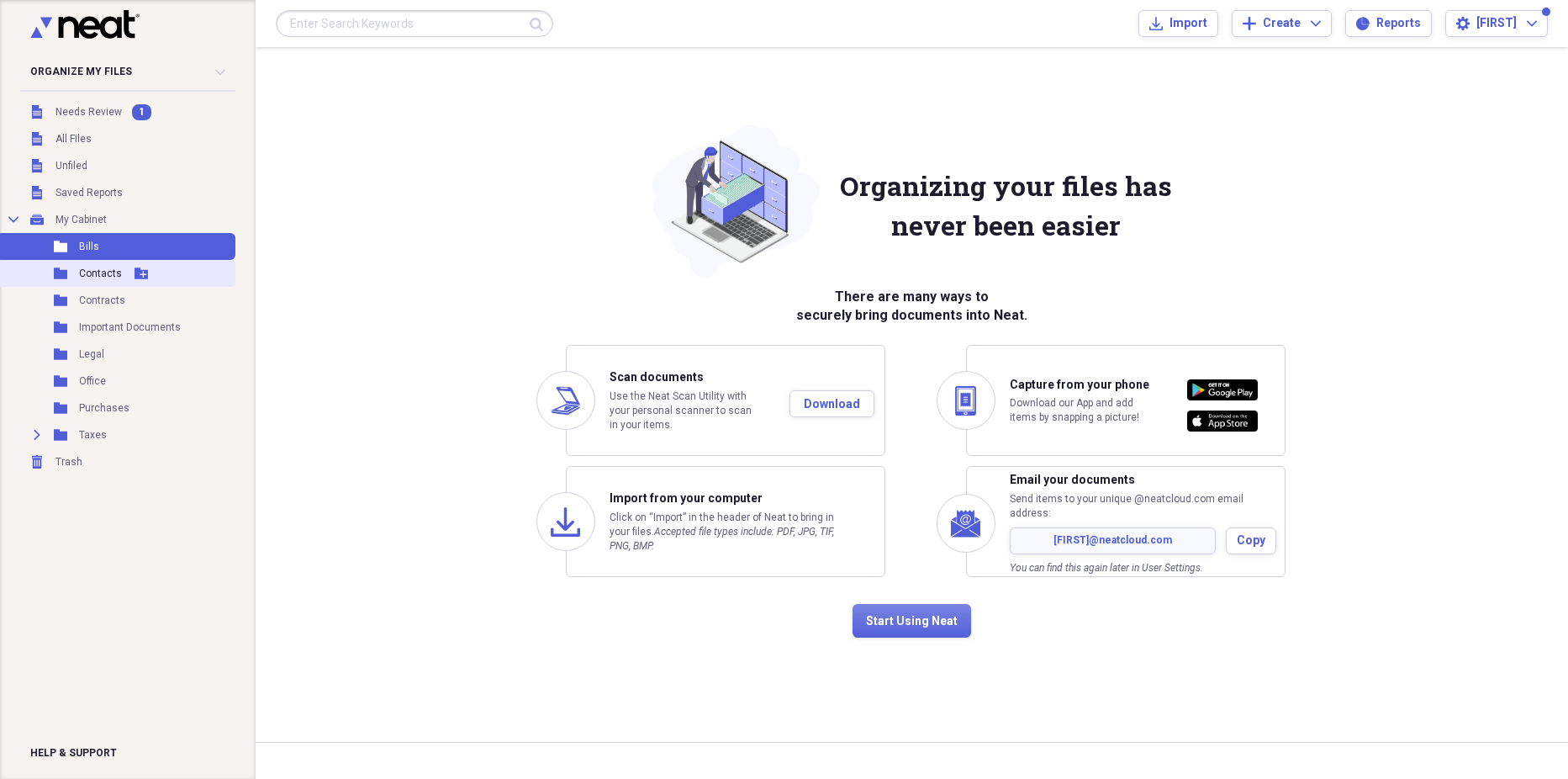 click on "Contacts" at bounding box center [100, 273] 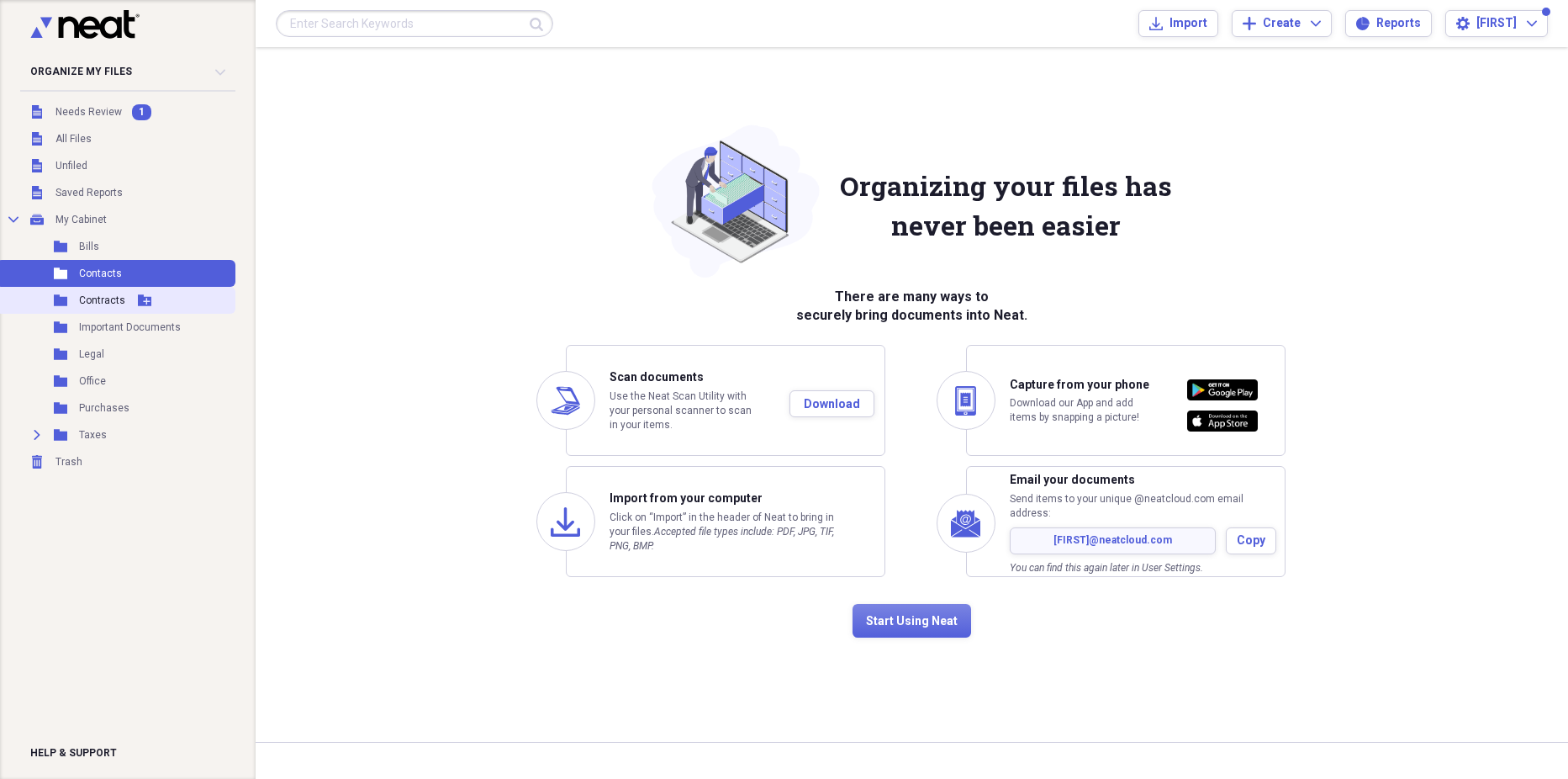 click on "Contracts" at bounding box center [102, 300] 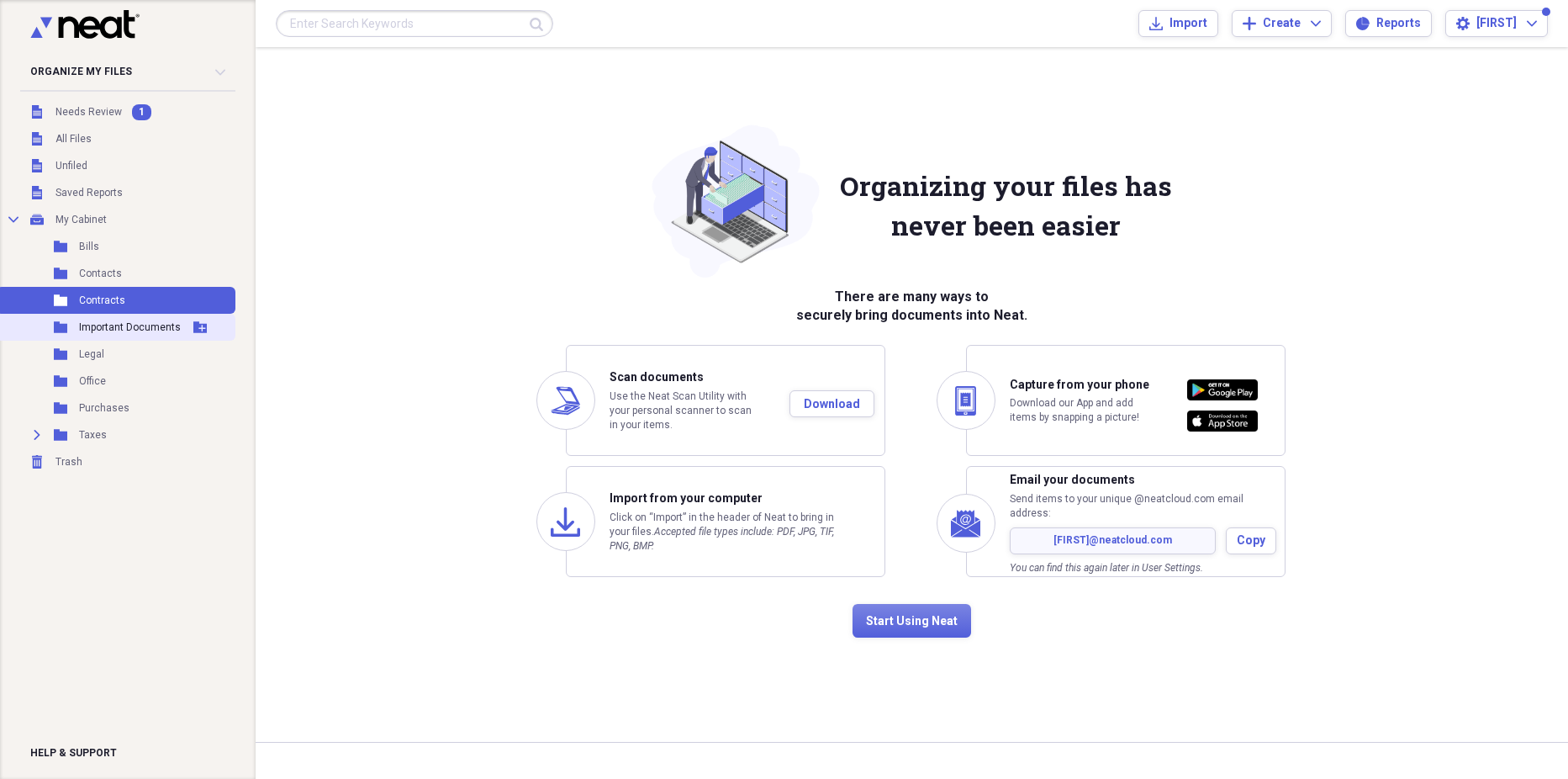 click on "Important Documents" at bounding box center [129, 327] 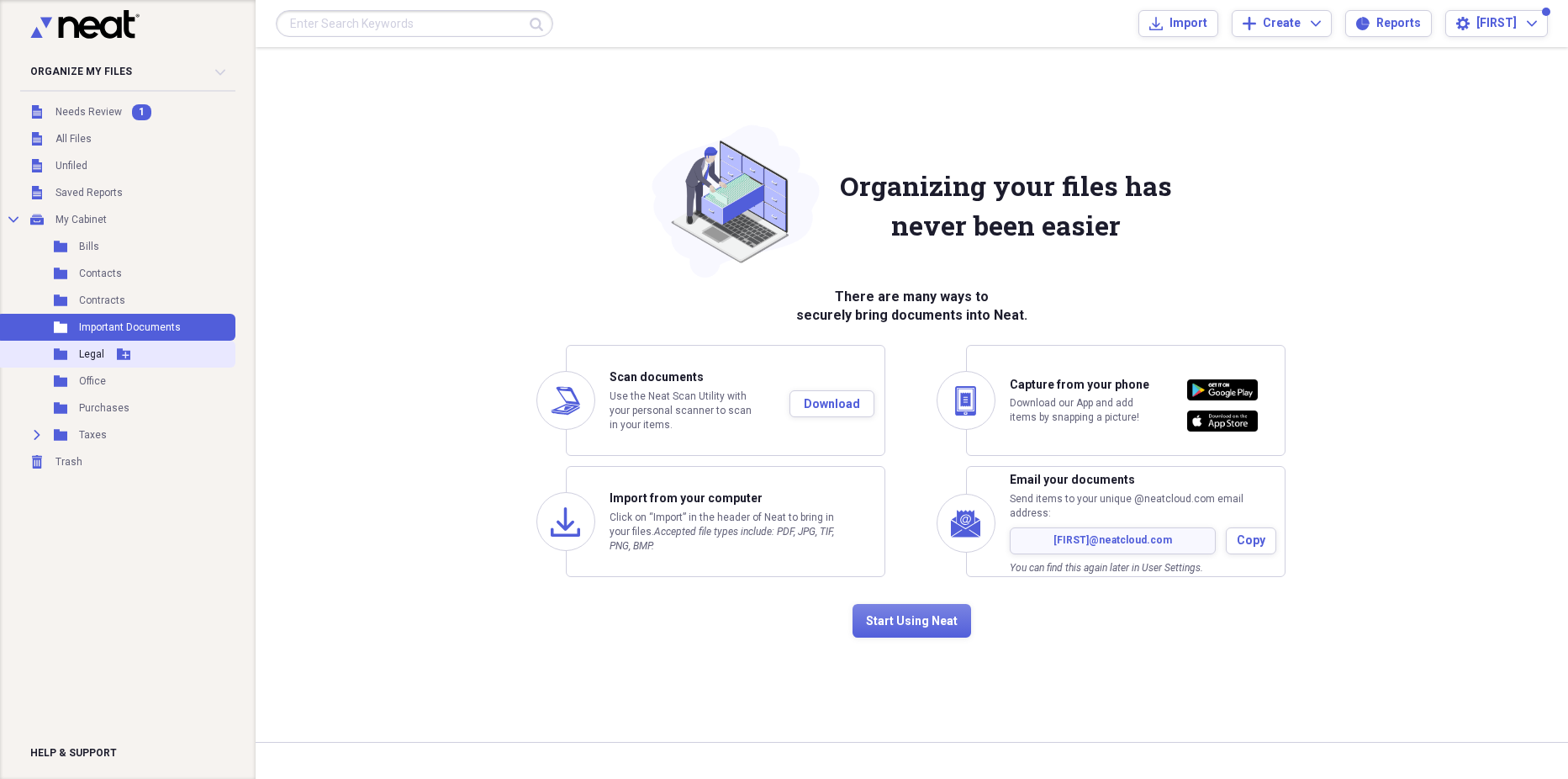 click on "Add Folder" at bounding box center (124, 354) 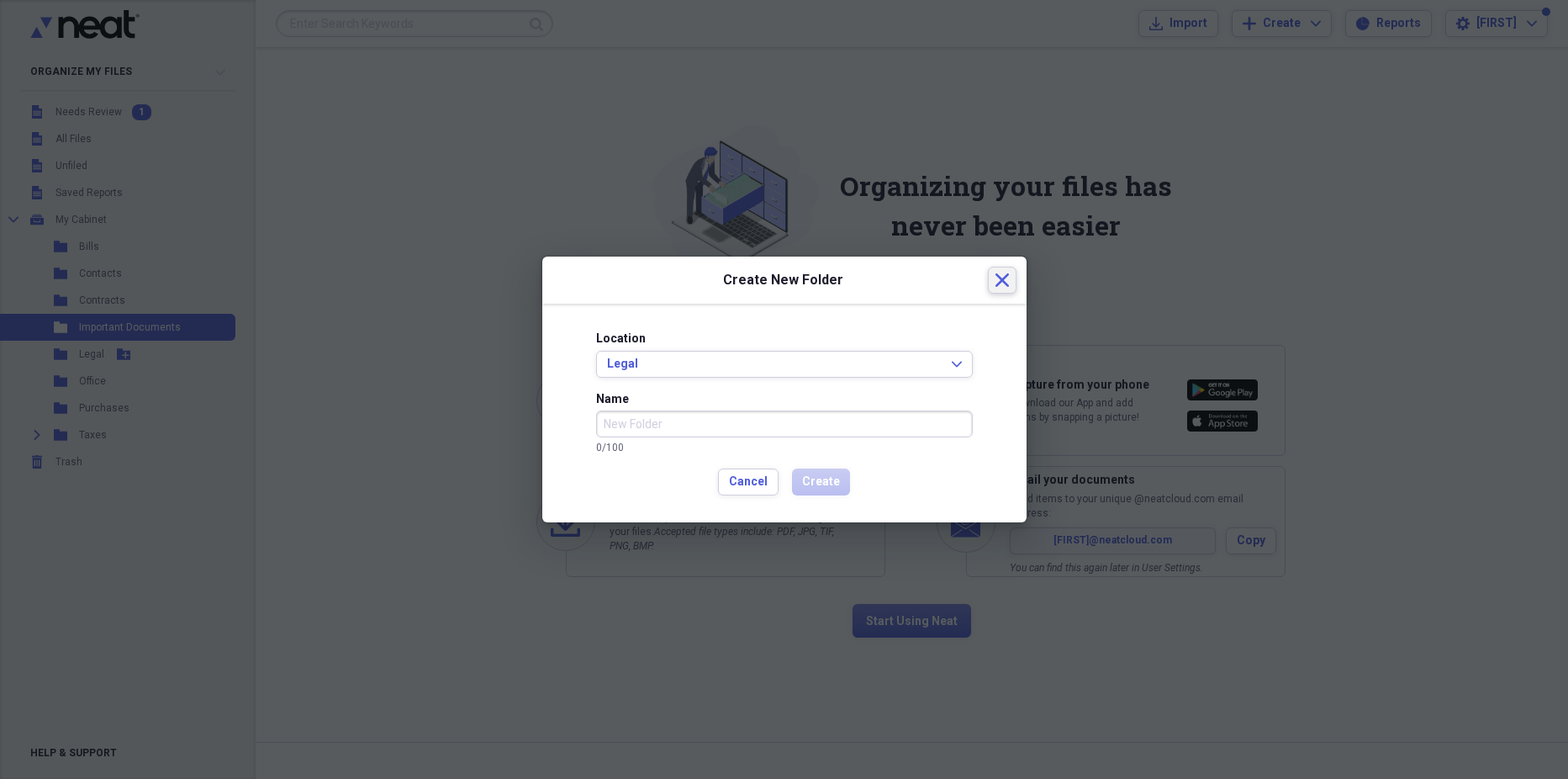 click on "Close" at bounding box center [1002, 280] 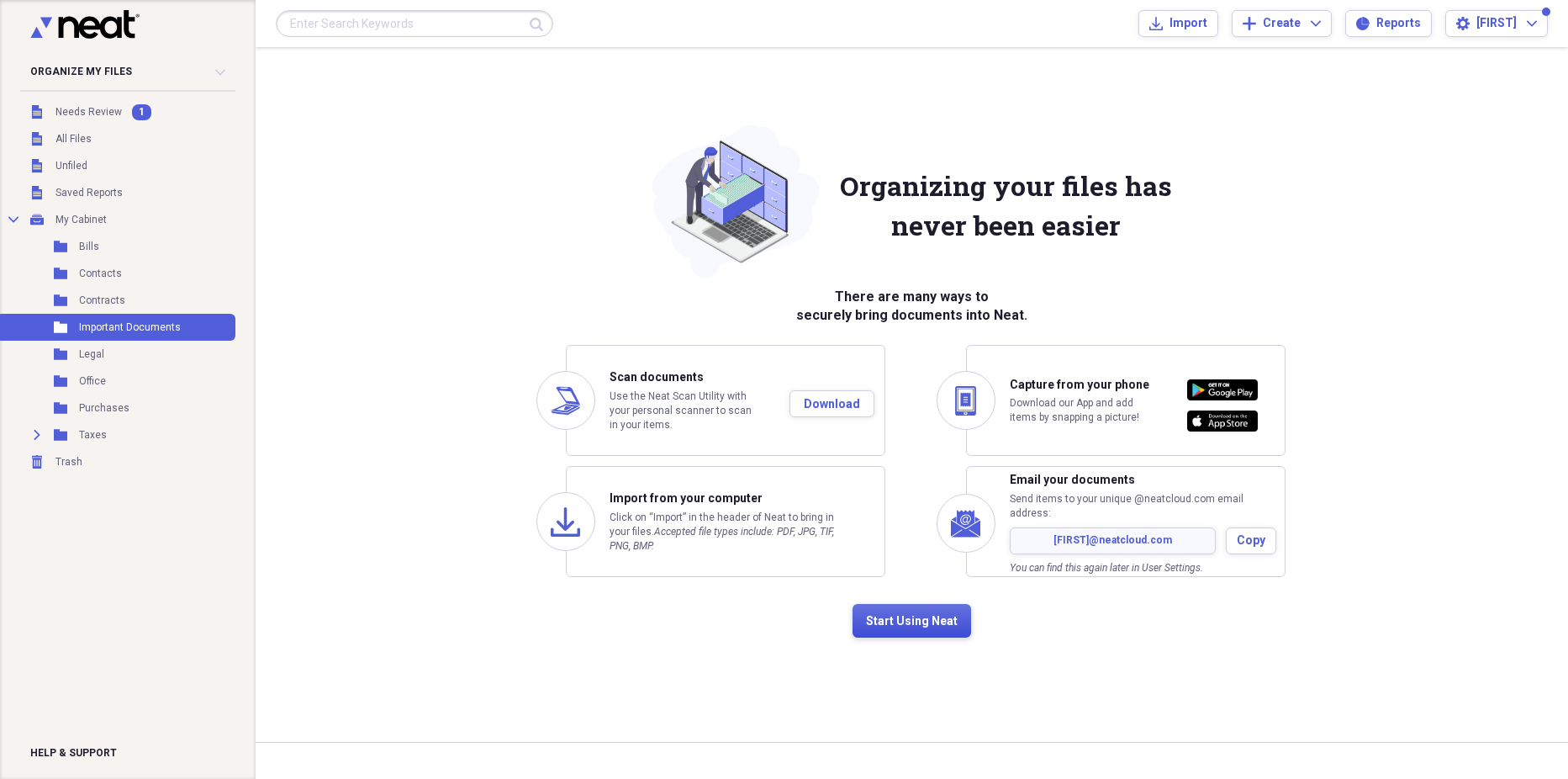 click on "Start Using Neat" at bounding box center (911, 621) 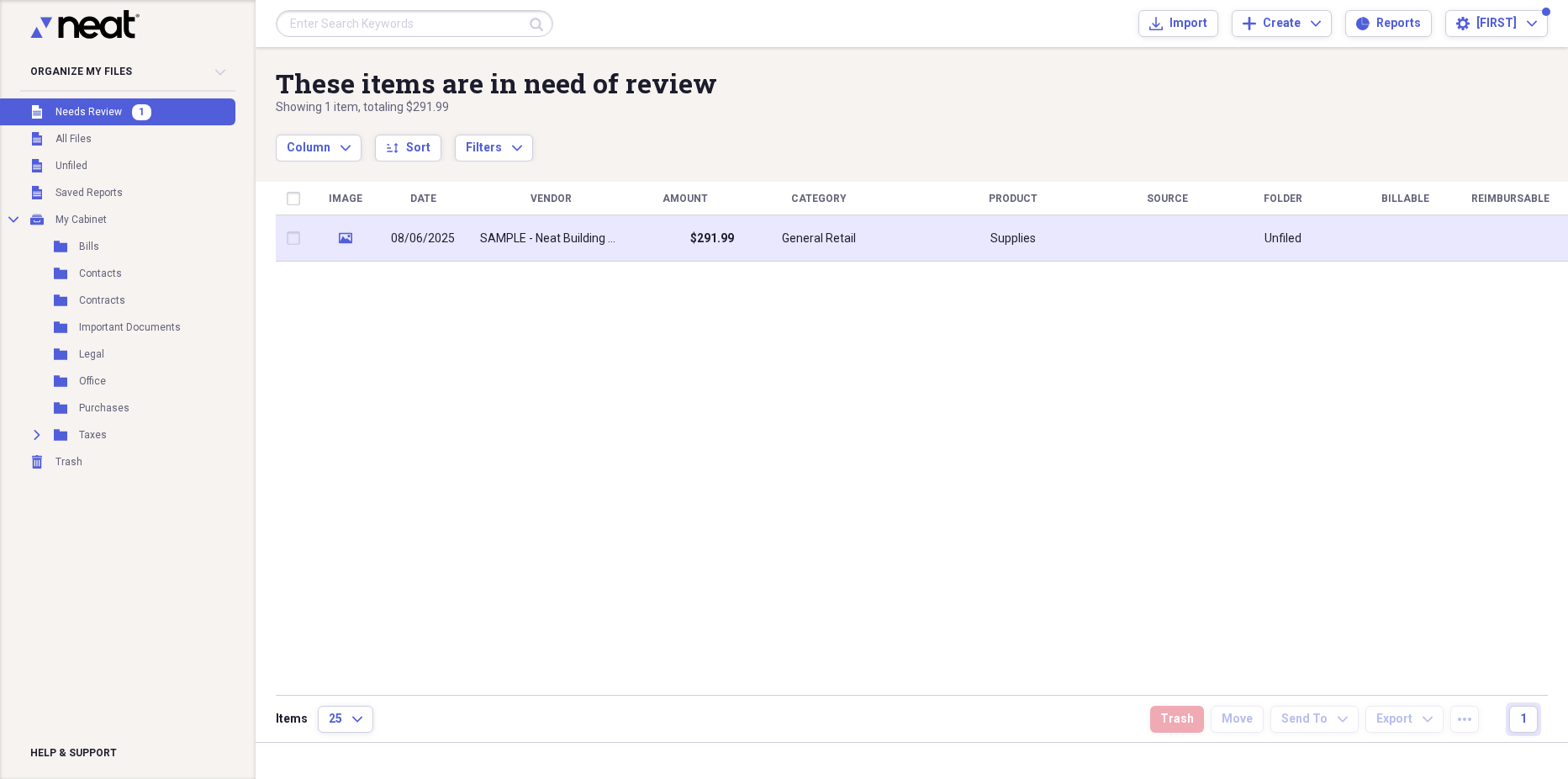 click on "SAMPLE - Neat Building Supply" at bounding box center [551, 239] 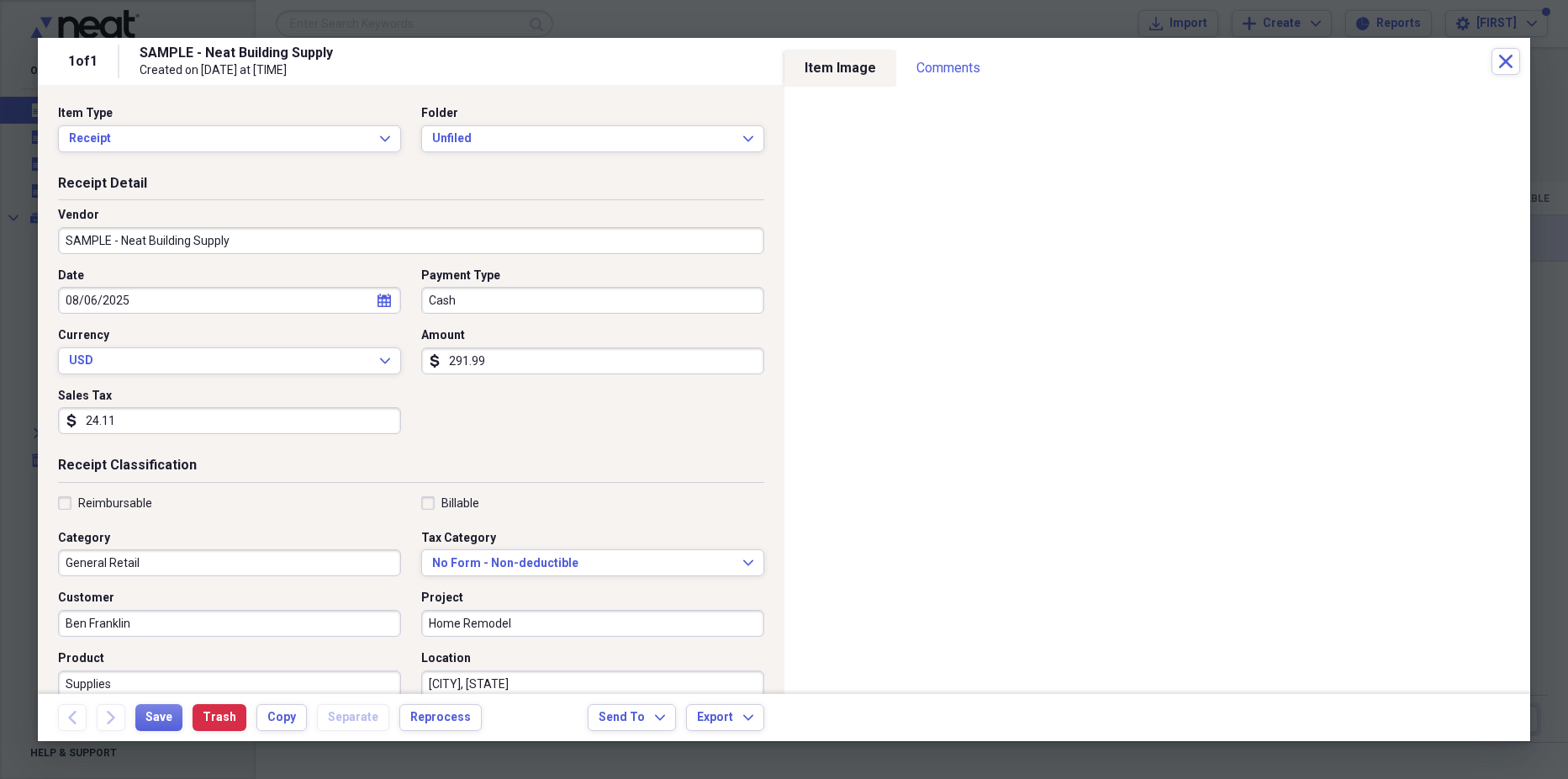 scroll, scrollTop: 250, scrollLeft: 0, axis: vertical 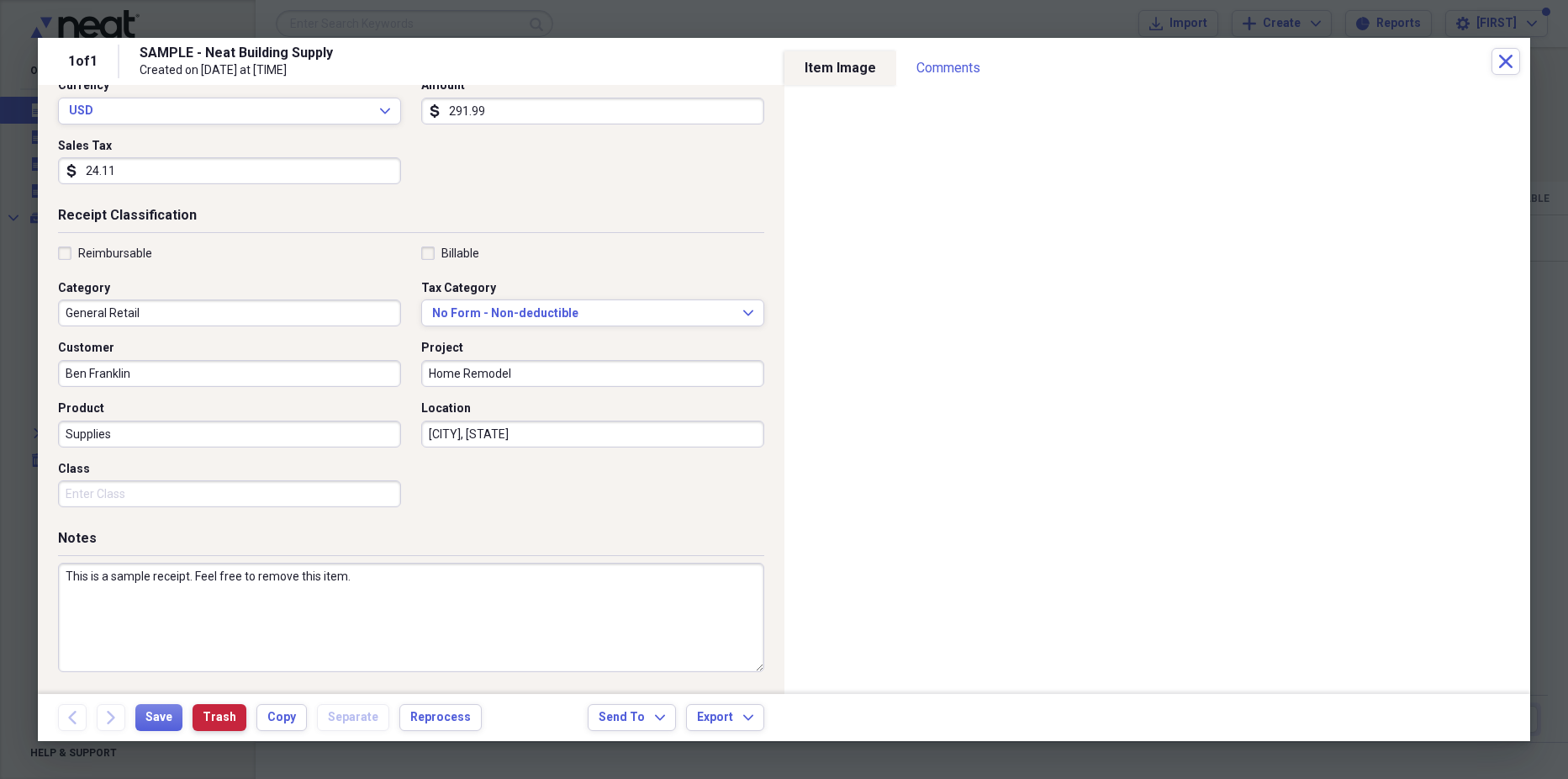 click on "Trash" at bounding box center [219, 718] 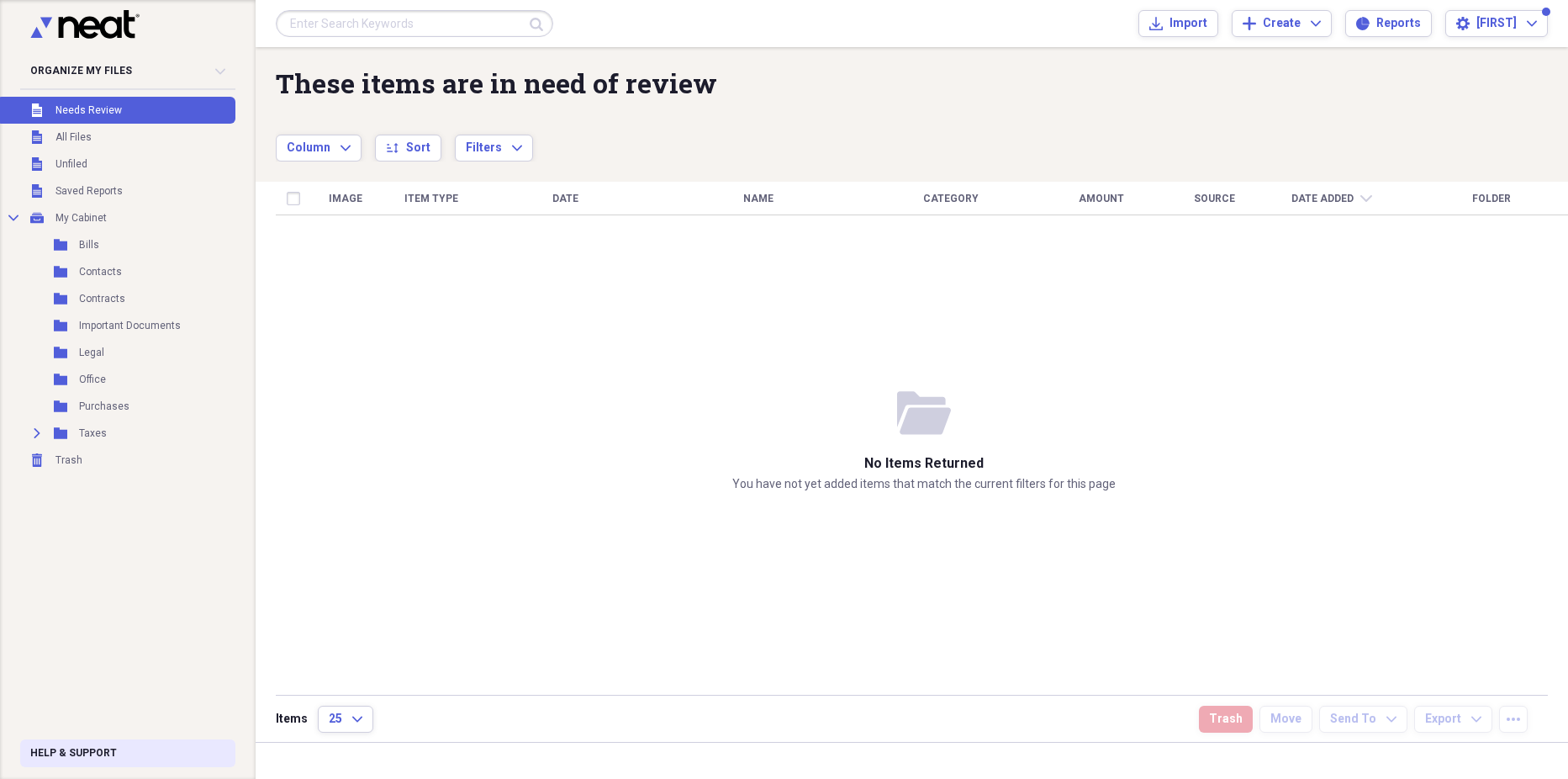 click on "Help & Support" at bounding box center (128, 753) 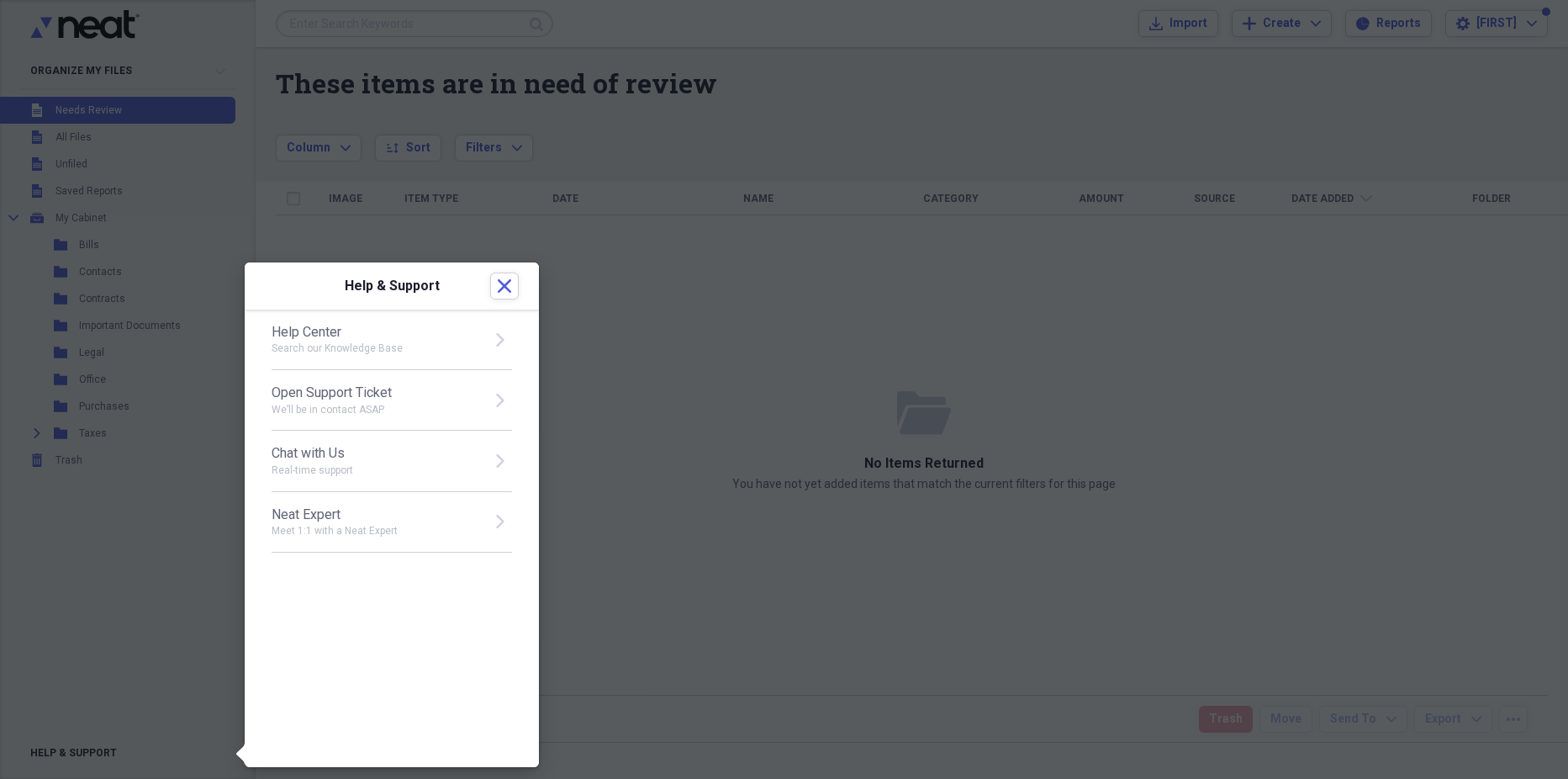 click on "Help Center" at bounding box center (376, 332) 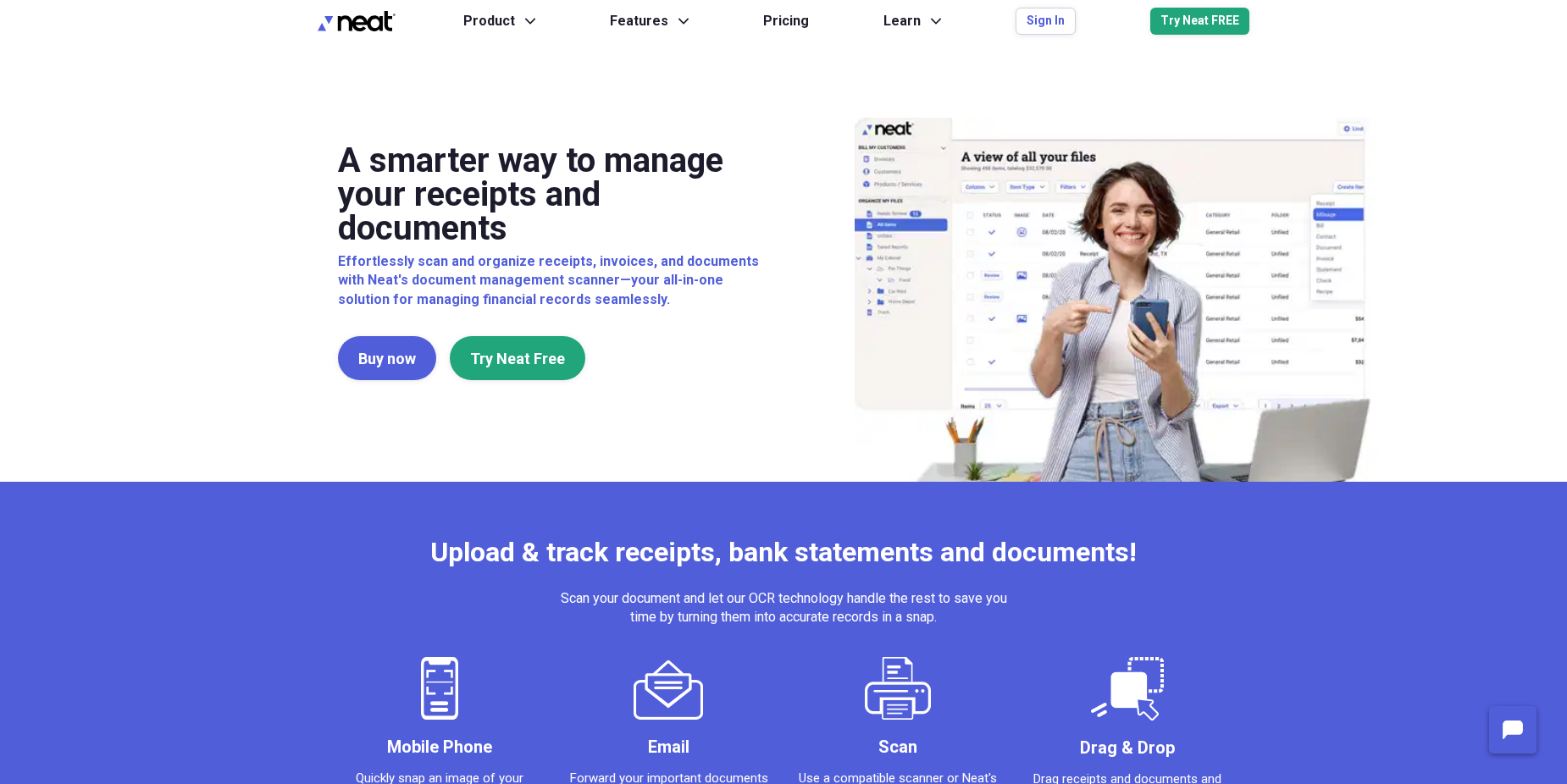 scroll, scrollTop: 0, scrollLeft: 0, axis: both 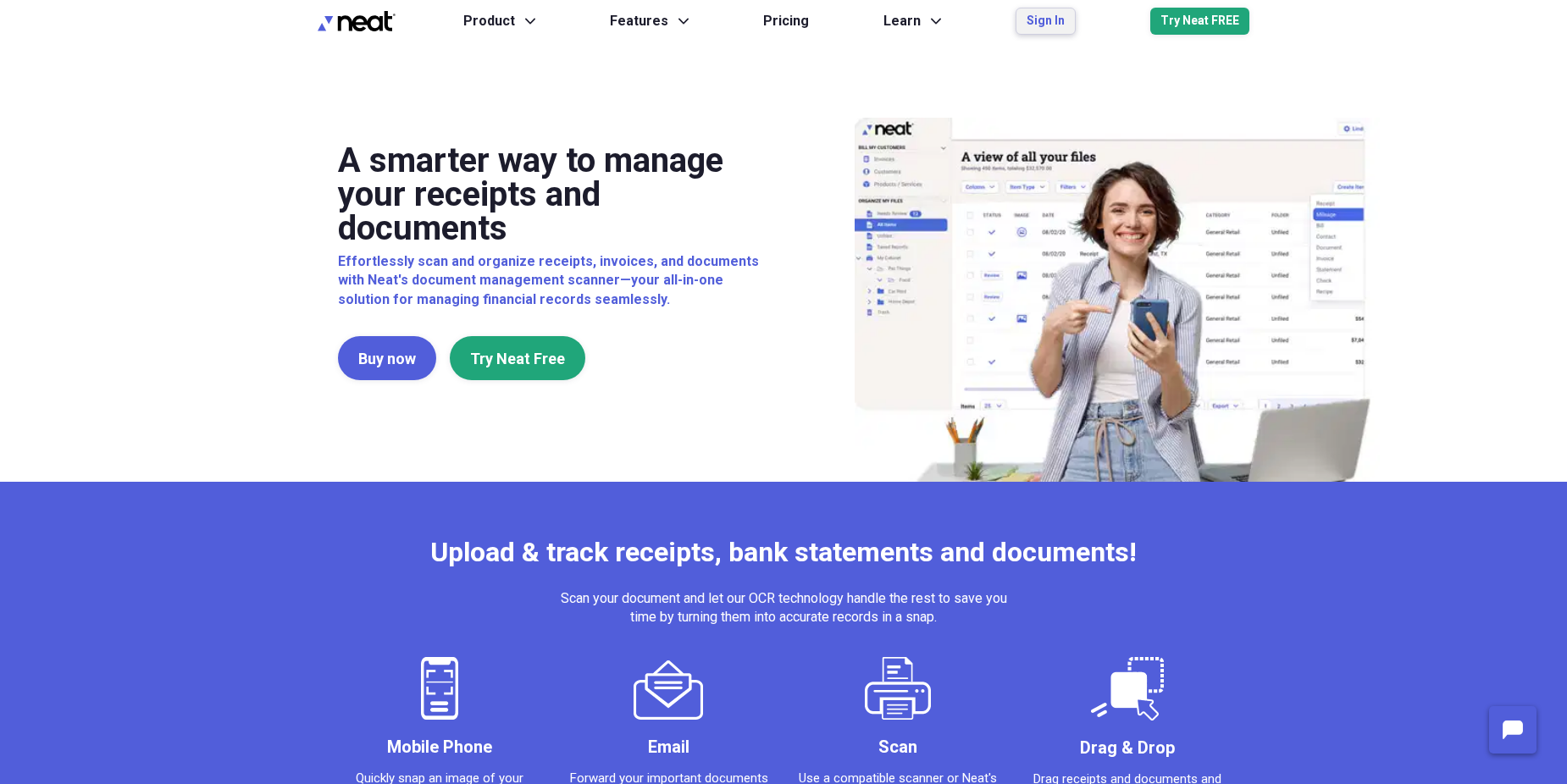 click on "Sign In" at bounding box center (1045, 21) 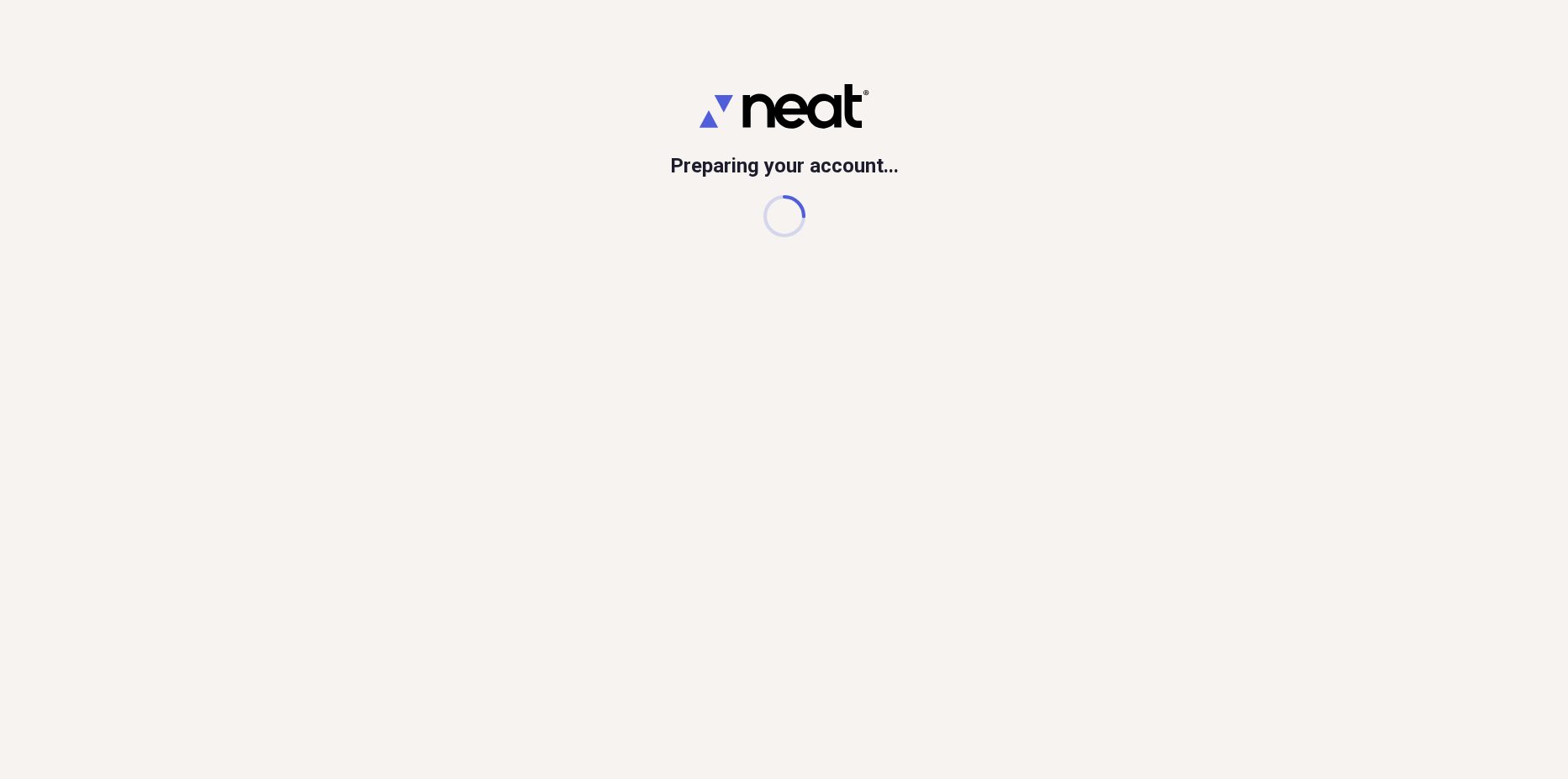 scroll, scrollTop: 0, scrollLeft: 0, axis: both 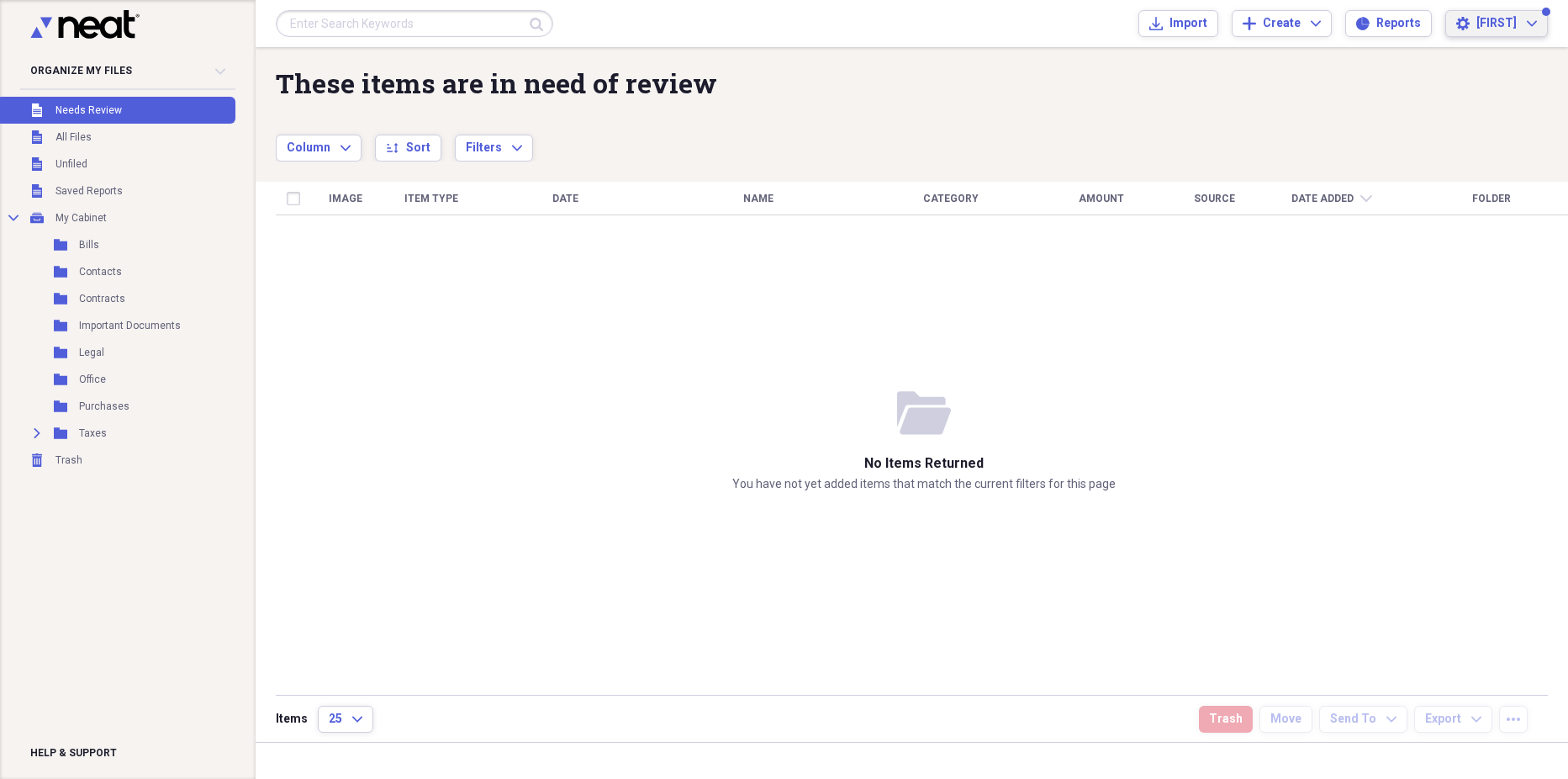 click on "Settings Betsy Expand" at bounding box center (1497, 24) 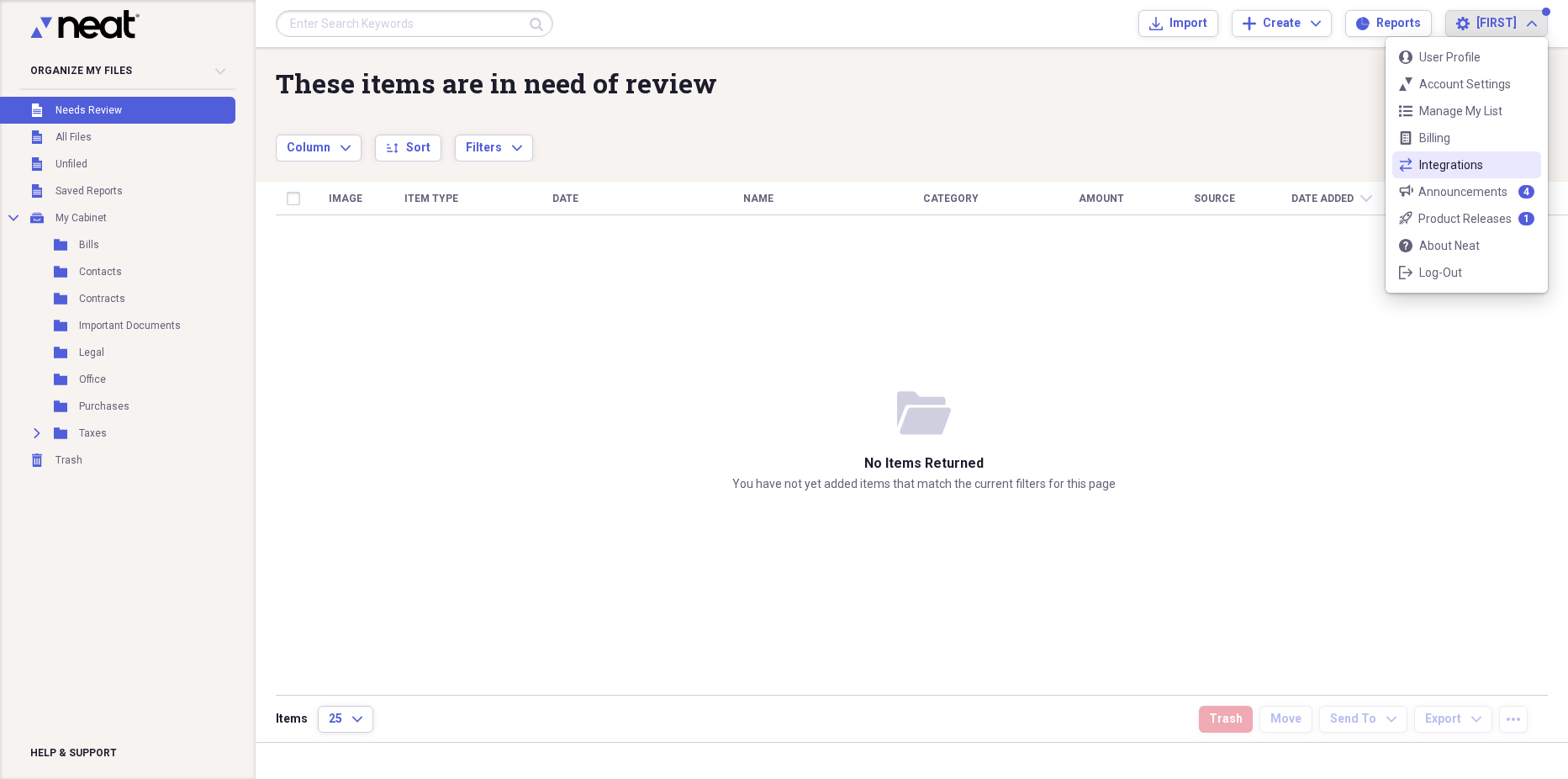 click on "exchange Integrations" at bounding box center (1466, 165) 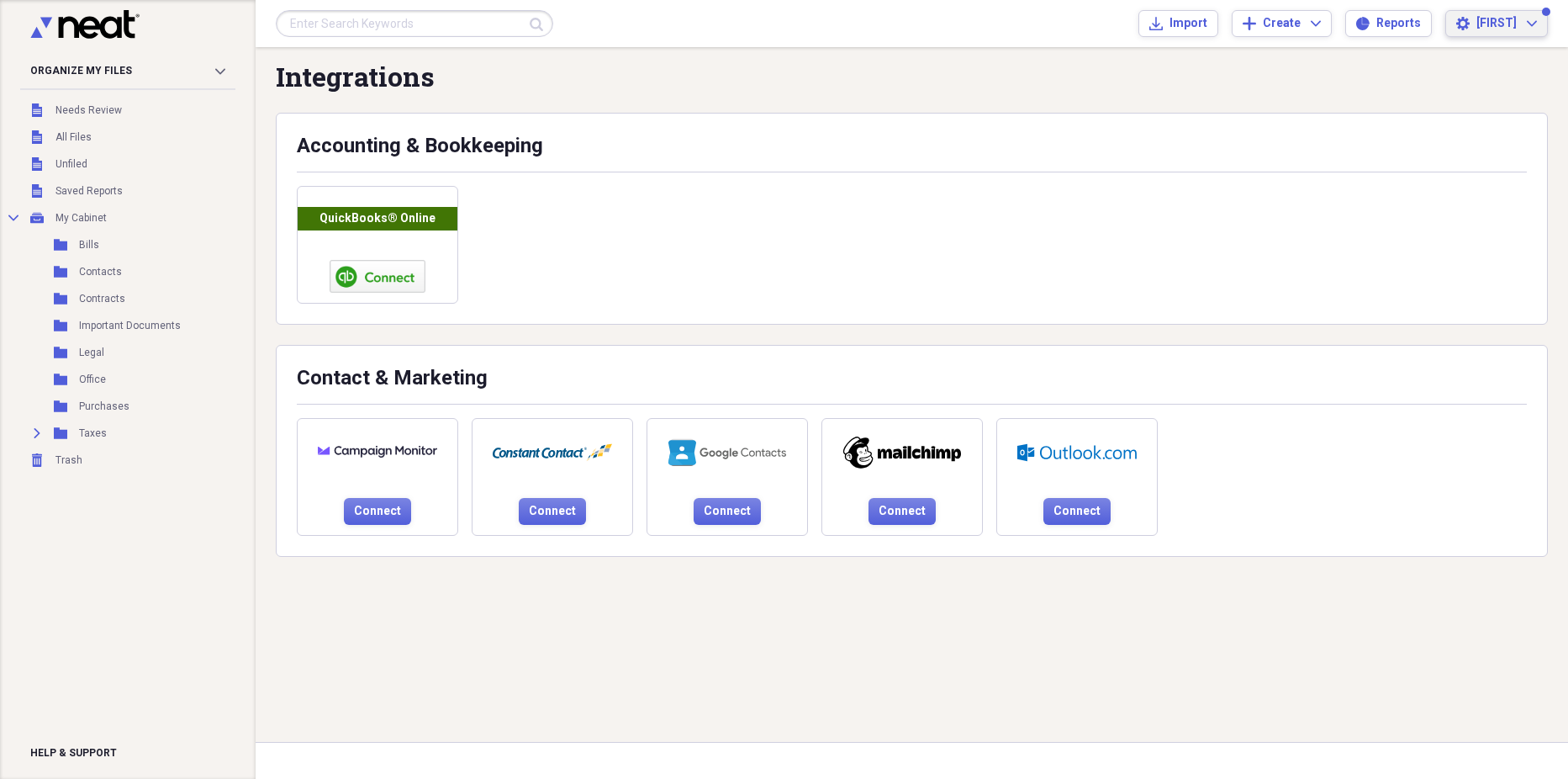 click on "Settings Betsy Expand" at bounding box center [1497, 24] 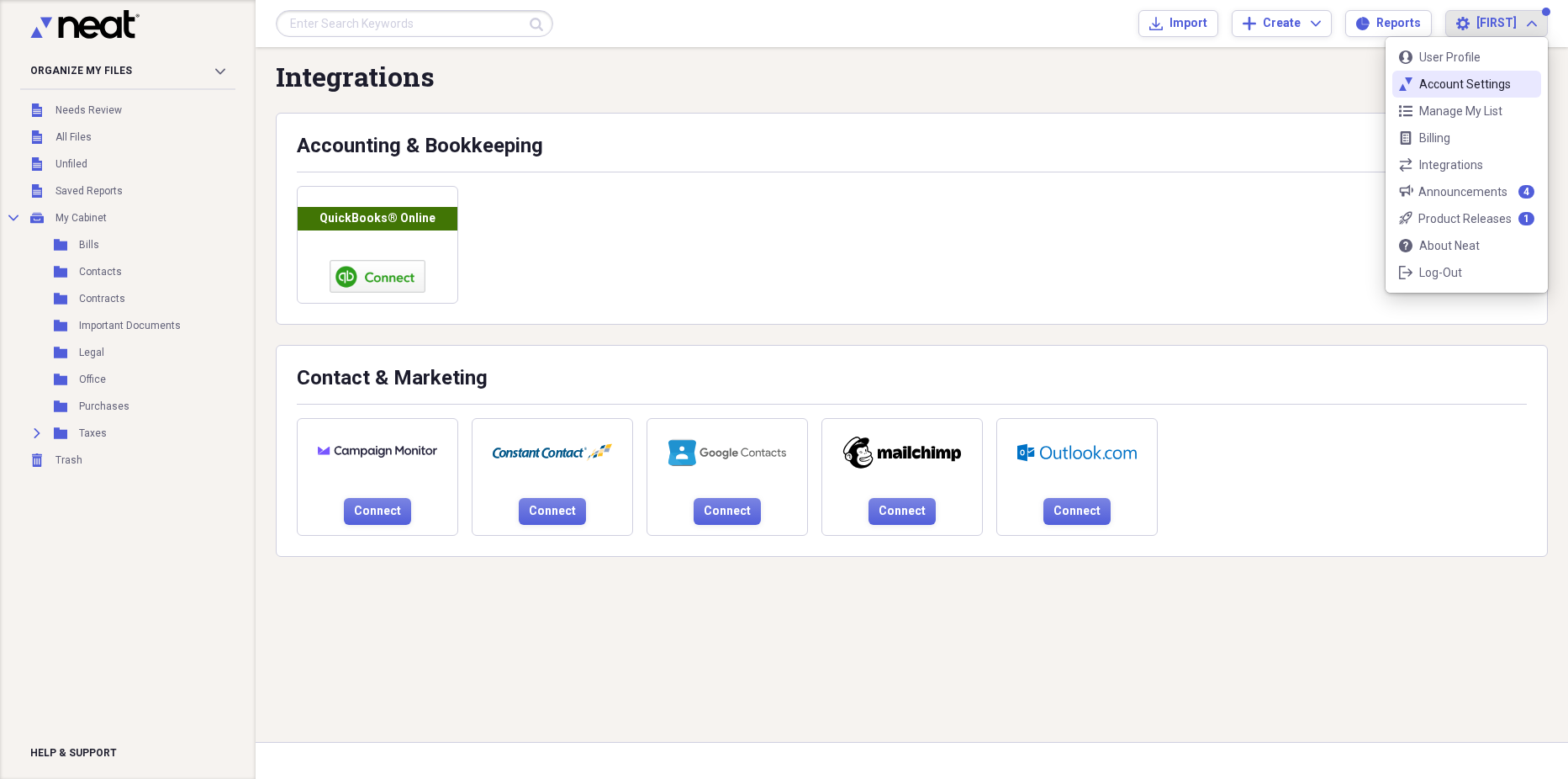 click on "neat-ticks Account Settings" at bounding box center [1466, 84] 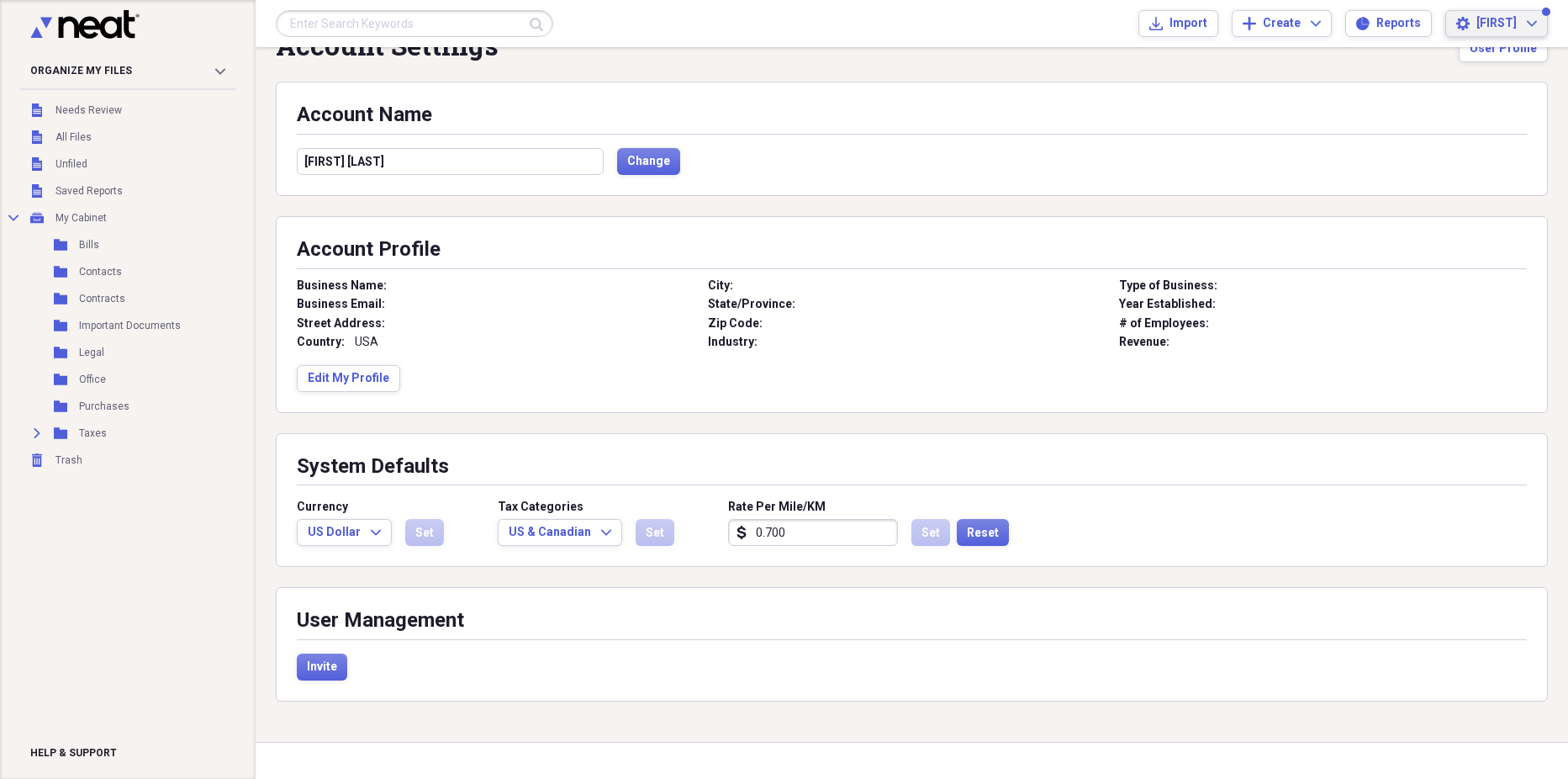 scroll, scrollTop: 0, scrollLeft: 0, axis: both 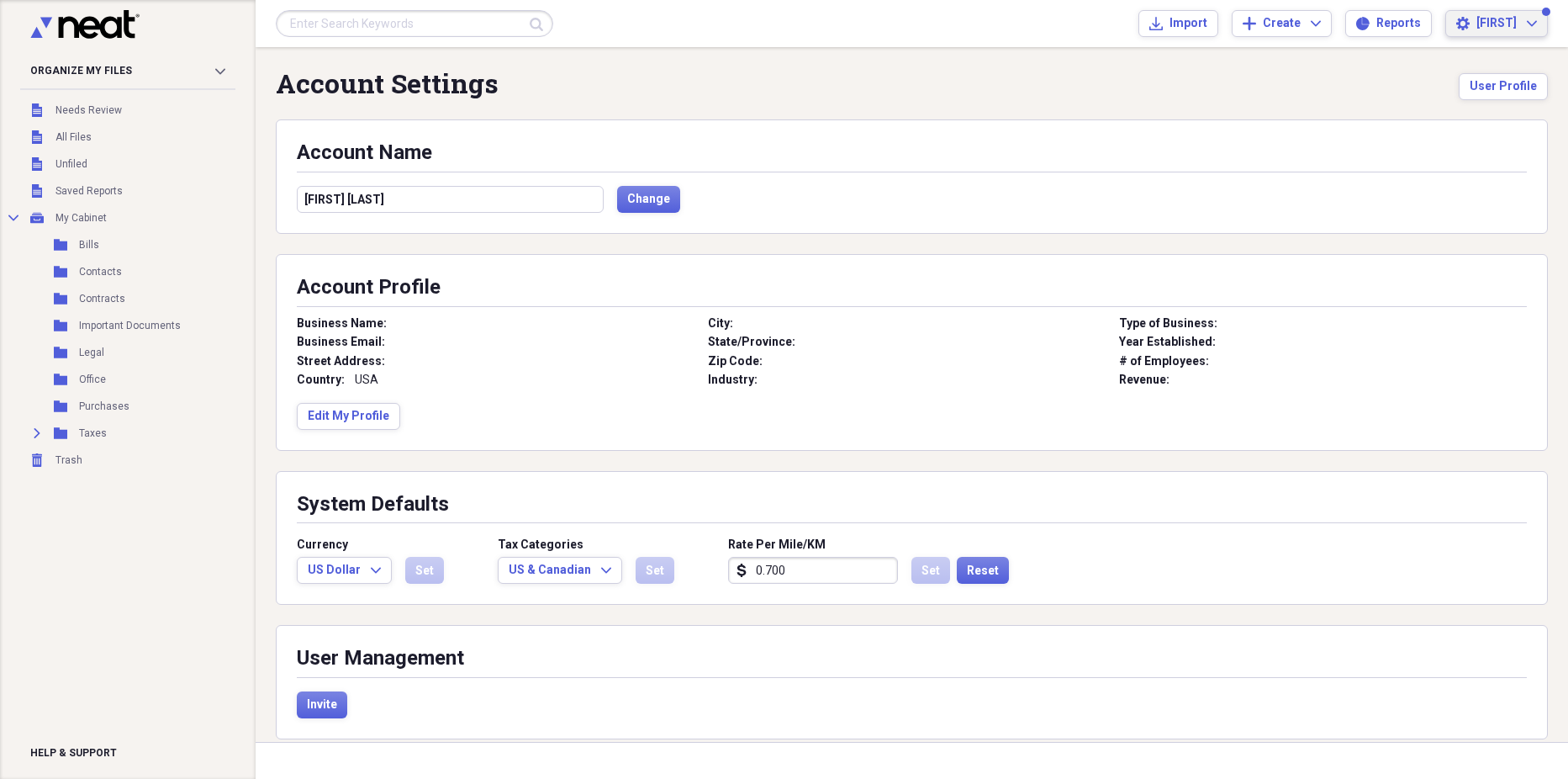 click on "[FIRST]" at bounding box center [1497, 24] 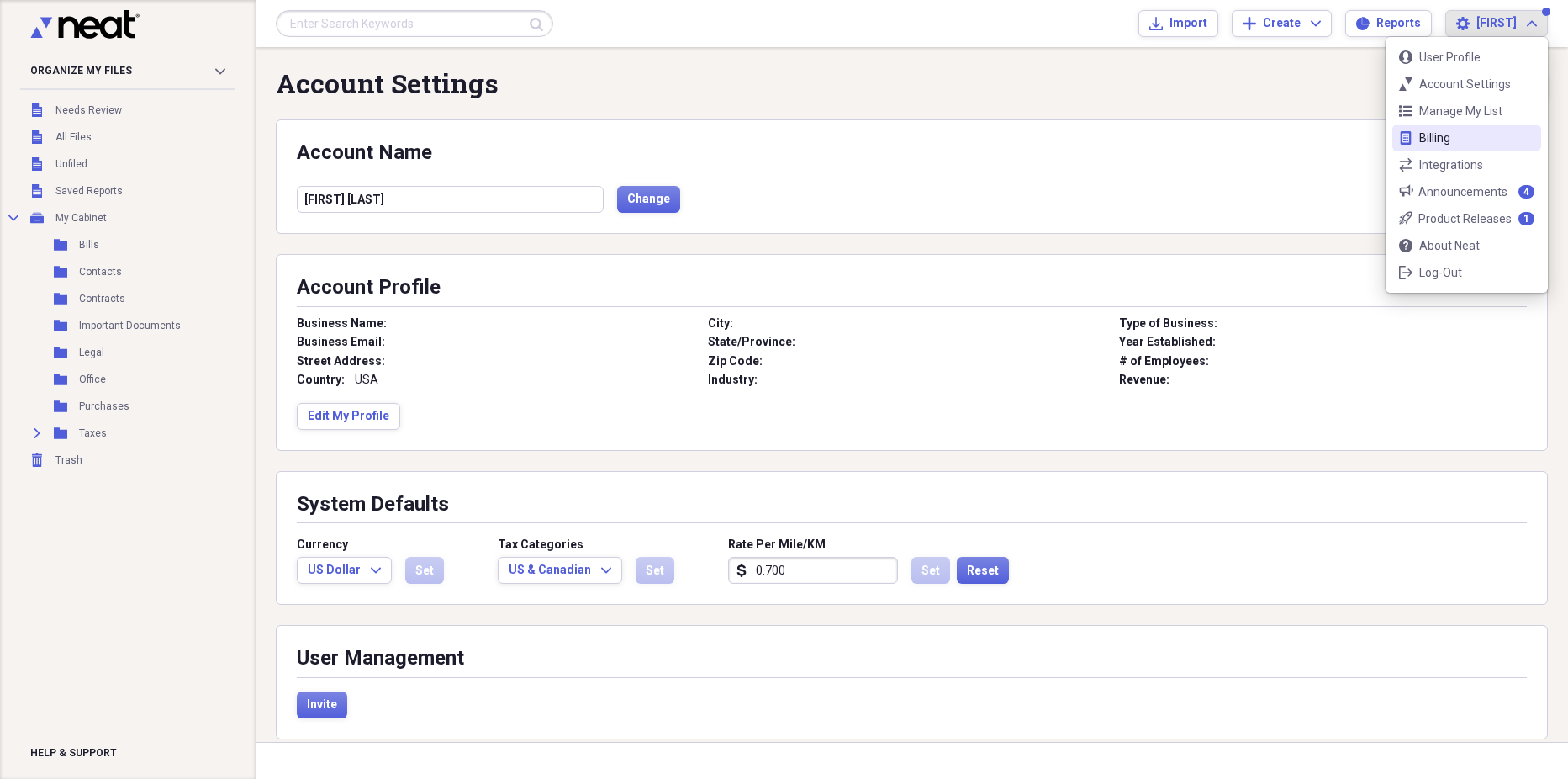 click on "bill Billing" at bounding box center [1466, 138] 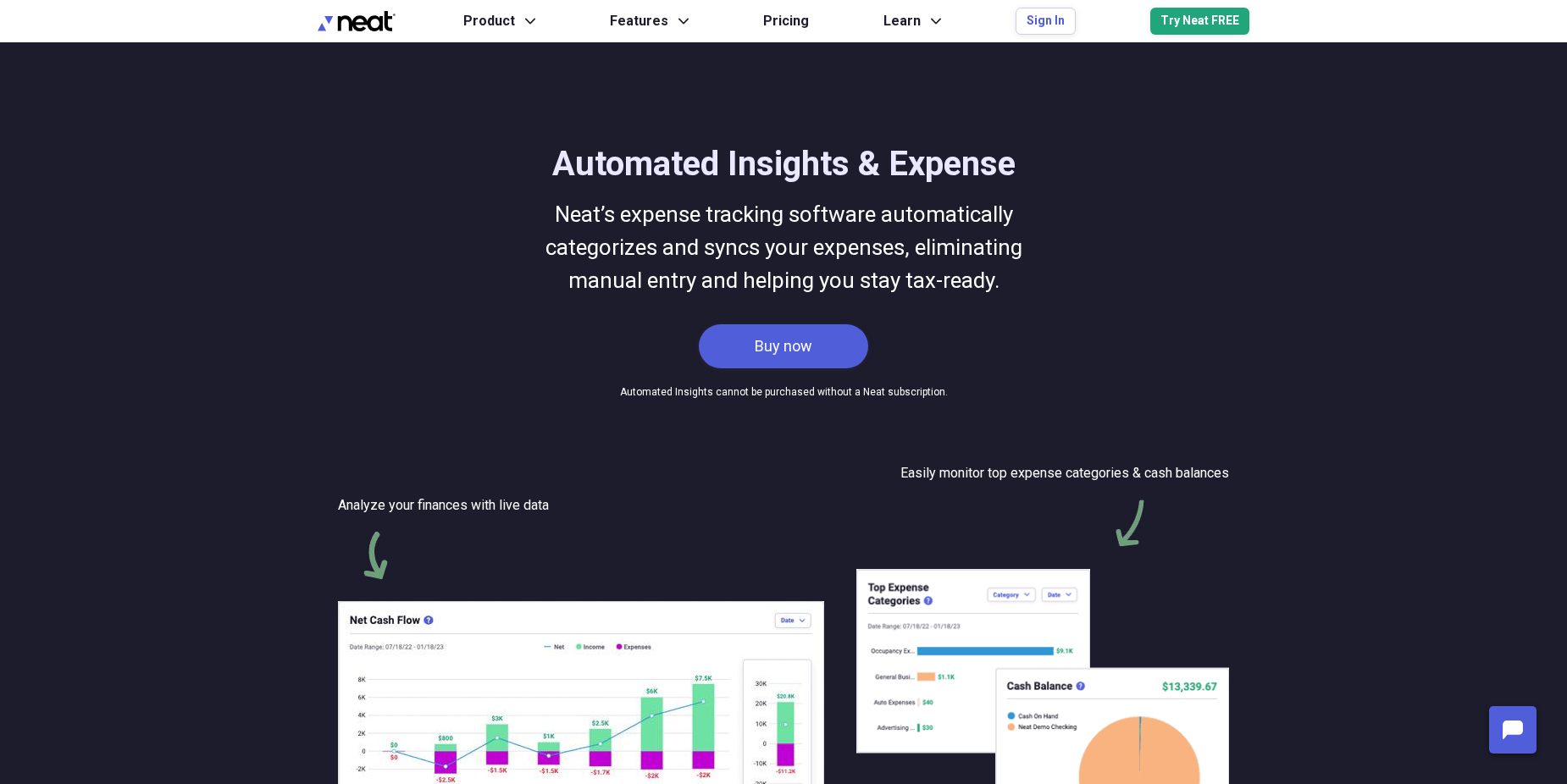 scroll, scrollTop: 0, scrollLeft: 0, axis: both 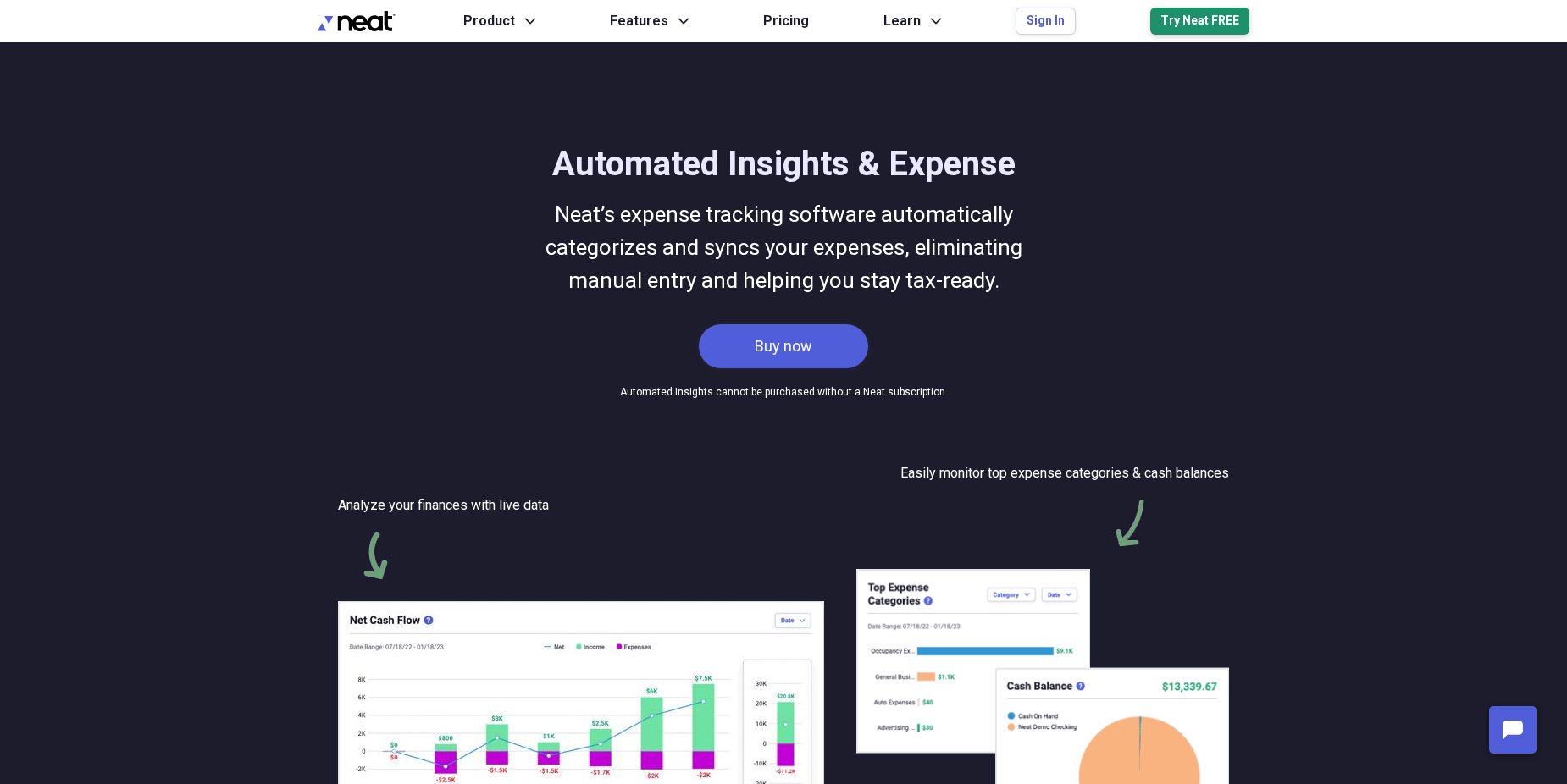 click on "Try Neat FREE" at bounding box center [1199, 21] 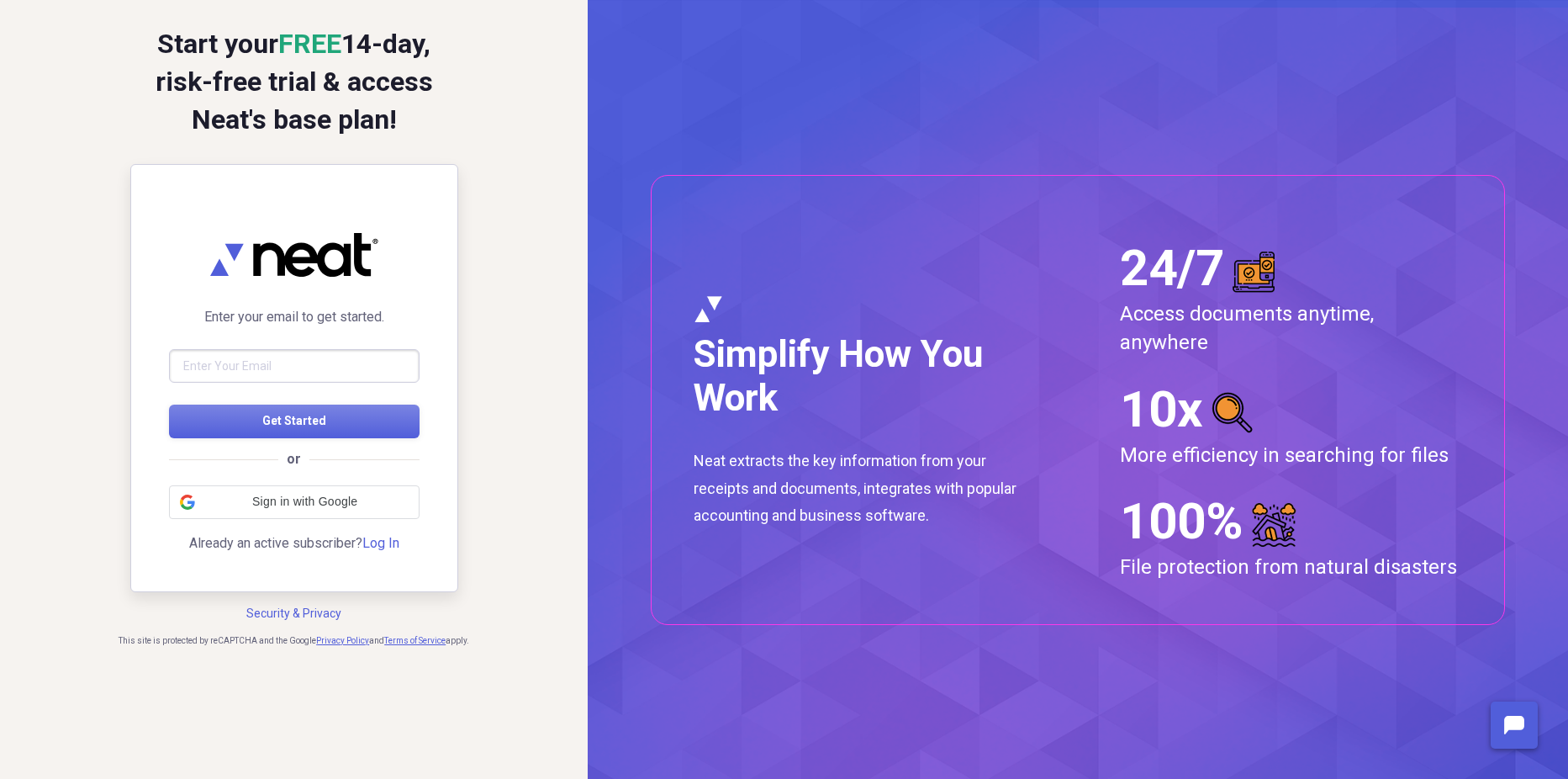 scroll, scrollTop: 0, scrollLeft: 0, axis: both 